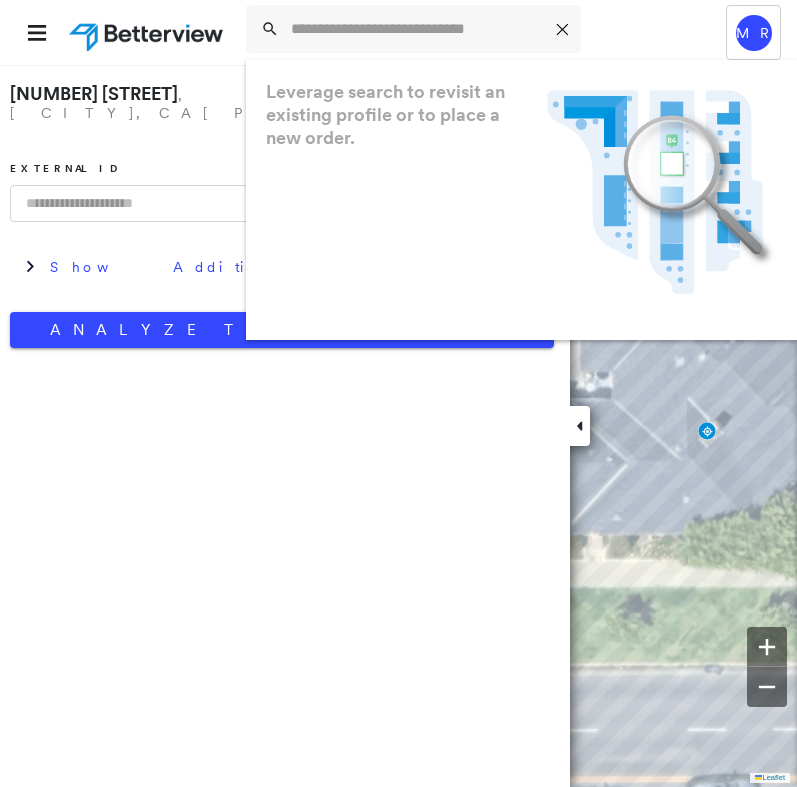 scroll, scrollTop: 0, scrollLeft: 0, axis: both 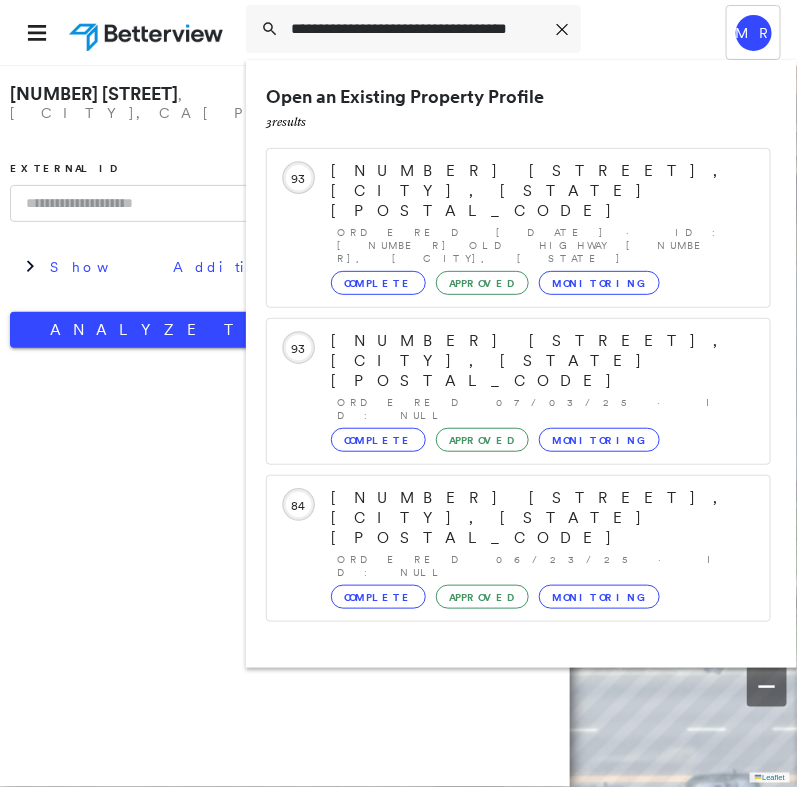 type on "**********" 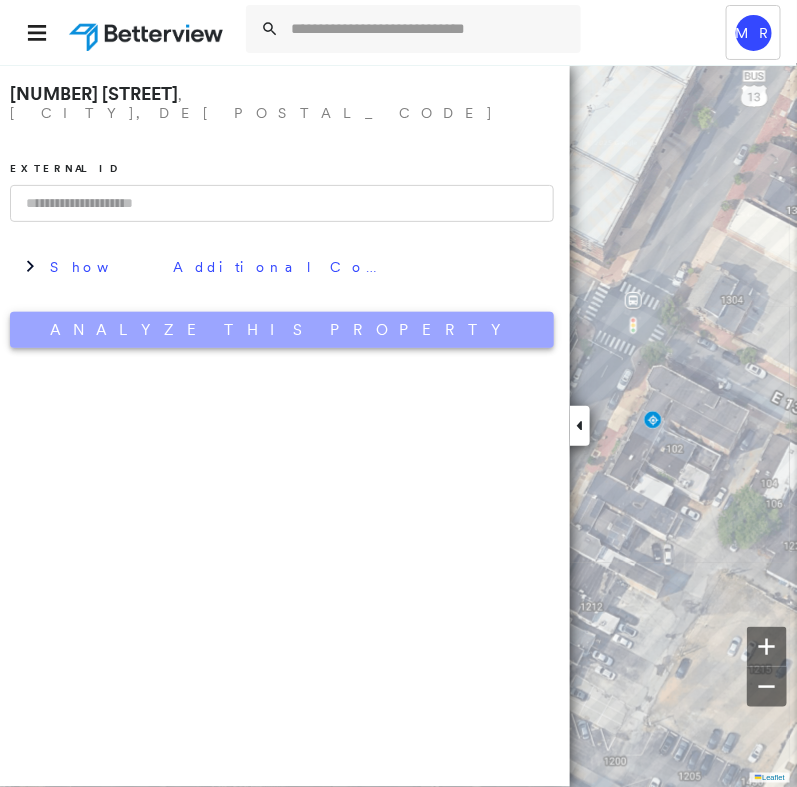 click on "Analyze This Property" at bounding box center [282, 330] 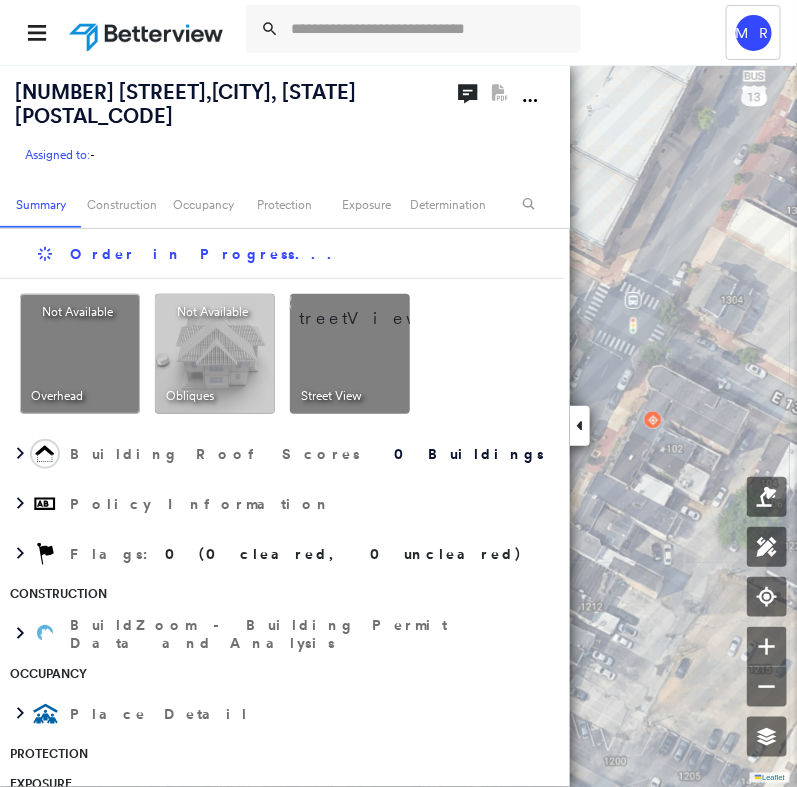 click at bounding box center (374, 309) 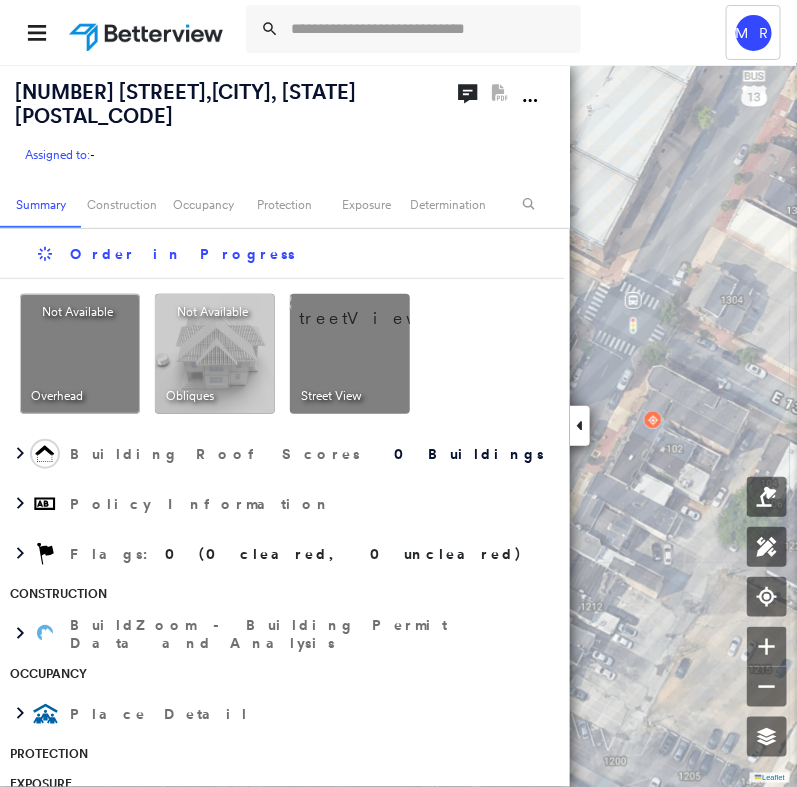 click at bounding box center (374, 309) 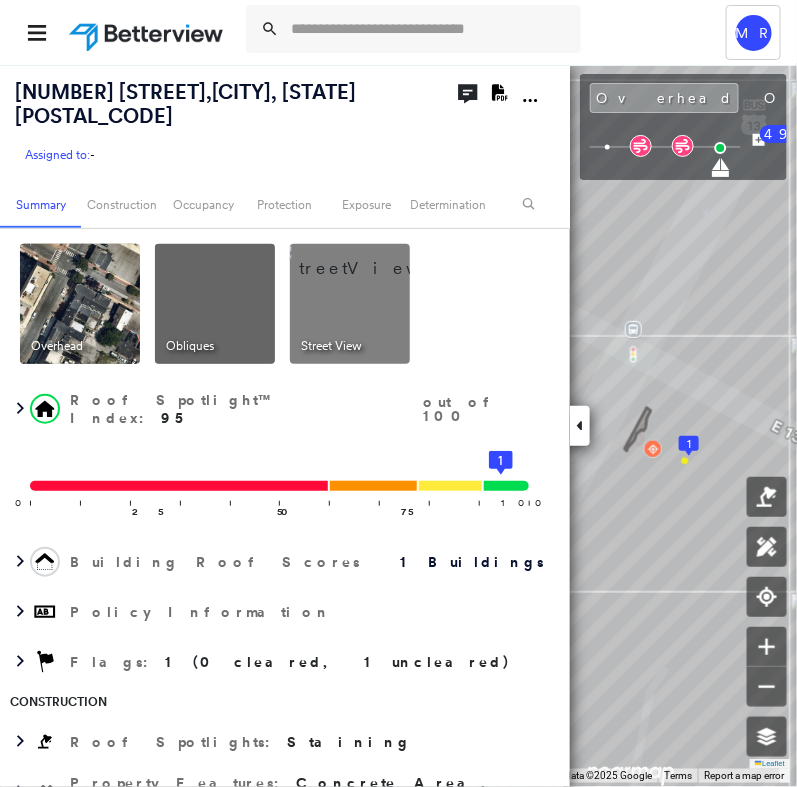 click at bounding box center [374, 259] 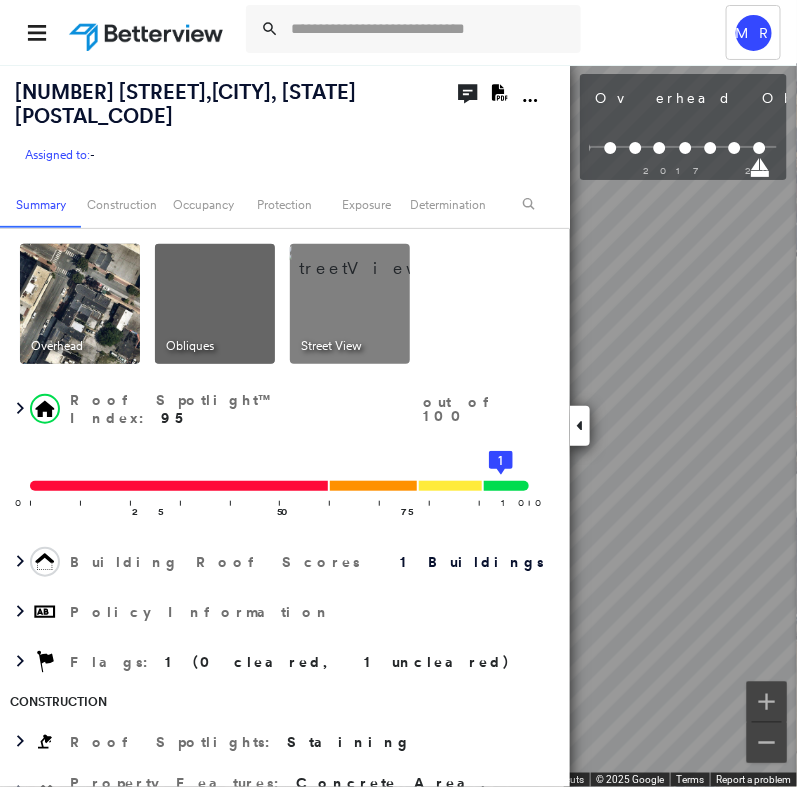 scroll, scrollTop: 0, scrollLeft: 1640, axis: horizontal 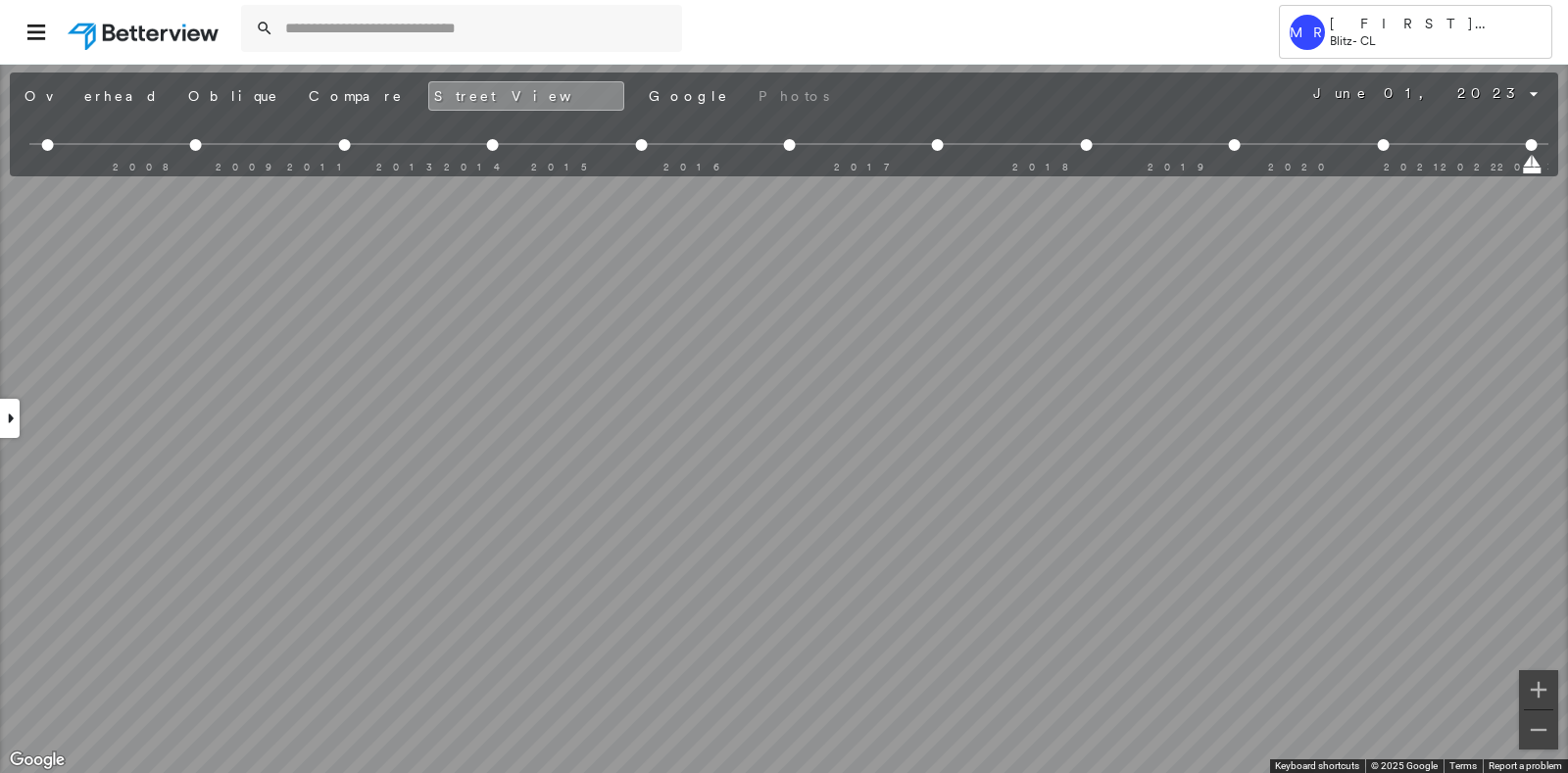 click at bounding box center [10, 418] 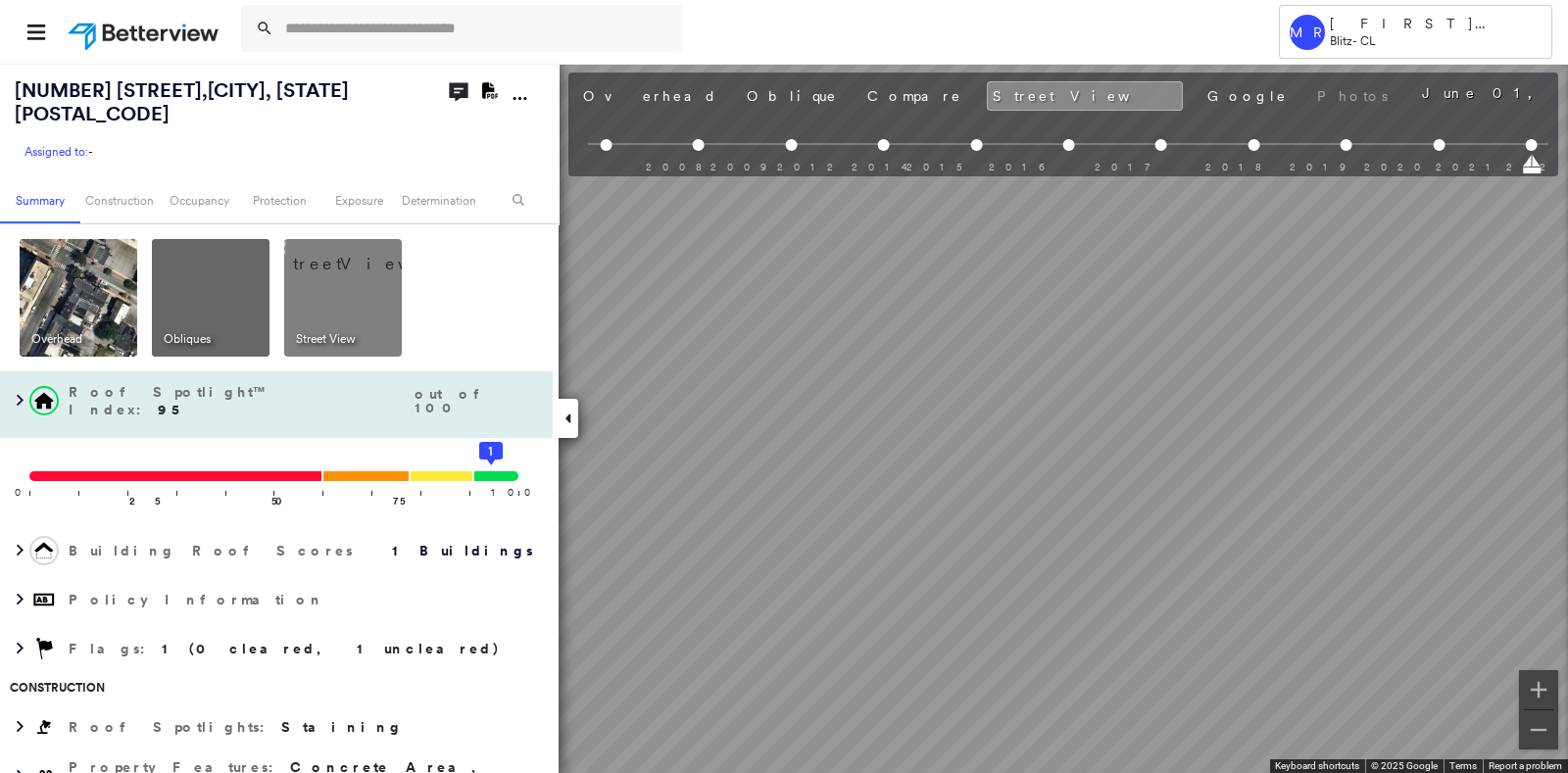 drag, startPoint x: 564, startPoint y: 428, endPoint x: 148, endPoint y: 374, distance: 419.49017 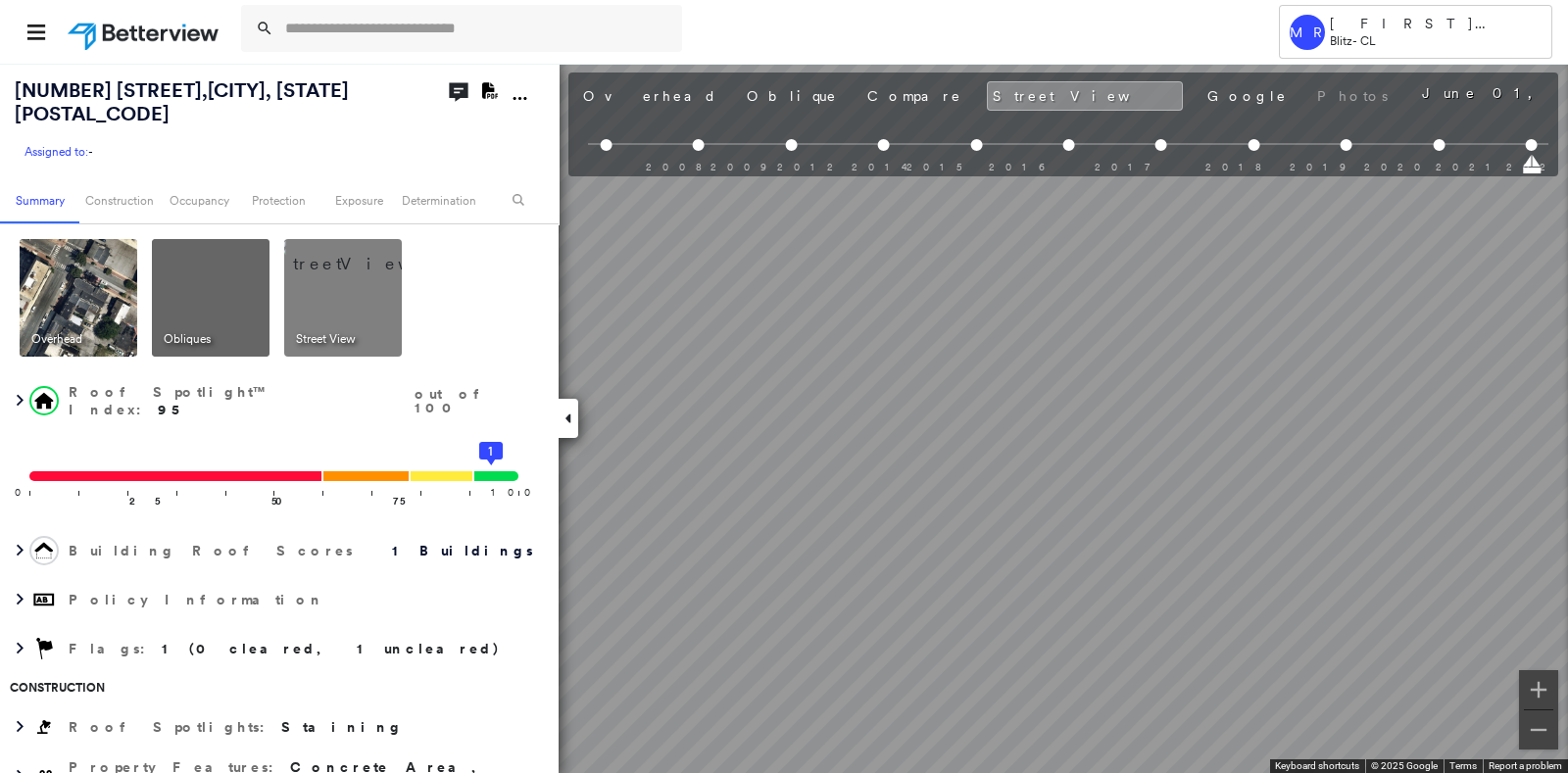 click at bounding box center [568, 418] 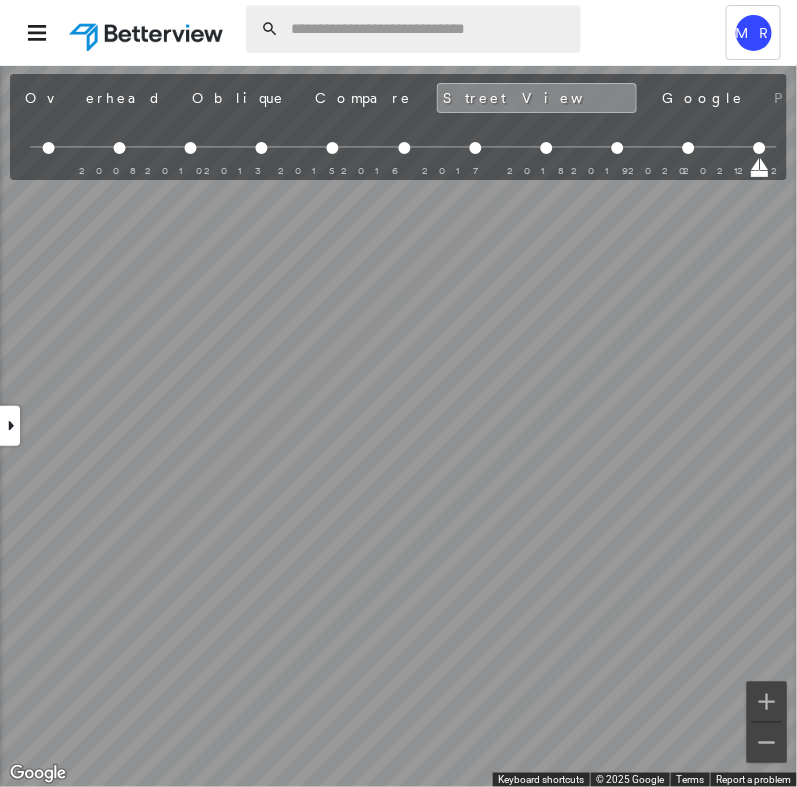 click at bounding box center [430, 29] 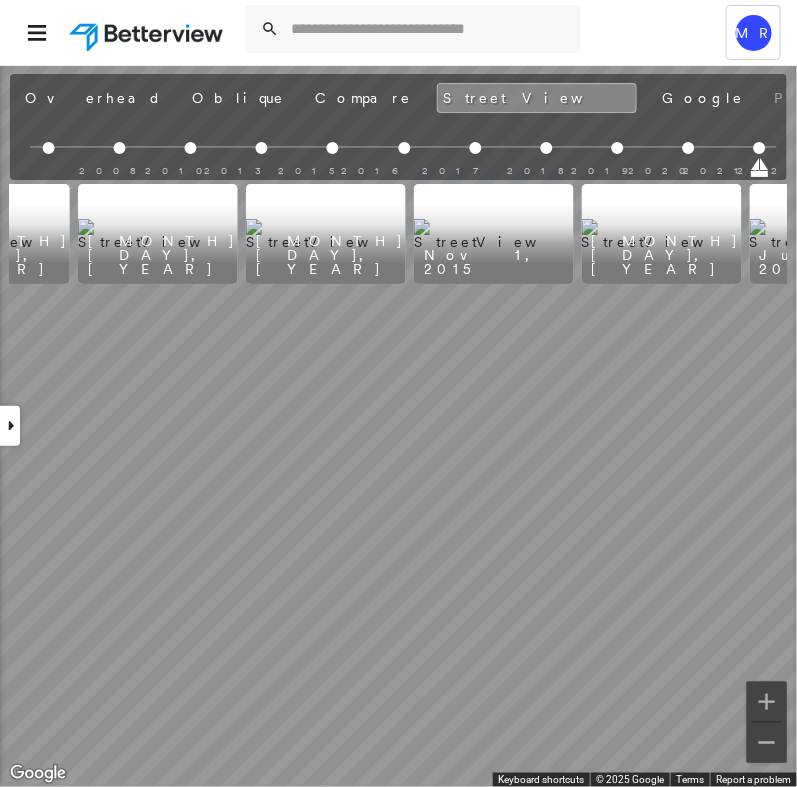 click on "[NUMBER] [STREET] ,  [CITY], [STATE] [POSTAL_CODE] Assigned to:  - Assigned to:  - Assigned to:  - Open Comments Download PDF Report Summary Construction Occupancy Protection Exposure Determination Overhead Obliques Street View Roof Spotlight™ Index :  95 out of 100 0 100 25 50 75 1 Building Roof Scores 1 Buildings Policy Information Flags :  1 (0 cleared, 1 uncleared) Construction Roof Spotlights :  Staining Property Features :  Concrete Area, Hard Surface Roof Size & Shape :  1 building  - Flat | Asphalt Shingle BuildZoom - Building Permit Data and Analysis Occupancy Place Detail Protection Exposure Fire Path FEMA Risk Index Wildfire Additional Perils Determination Flags :  1 (0 cleared, 1 uncleared) Uncleared Flags (1) Cleared Flags  (0) Low Low Priority Flagged 08/08/25 Clear Action Taken New Entry History Quote/New Business Terms & Conditions Added ACV Endorsement Added Cosmetic Endorsement Inspection/Loss Control Report Information Added to Inspection Survey Onsite Inspection Ordered General Save Renewal General" at bounding box center (398, 425) 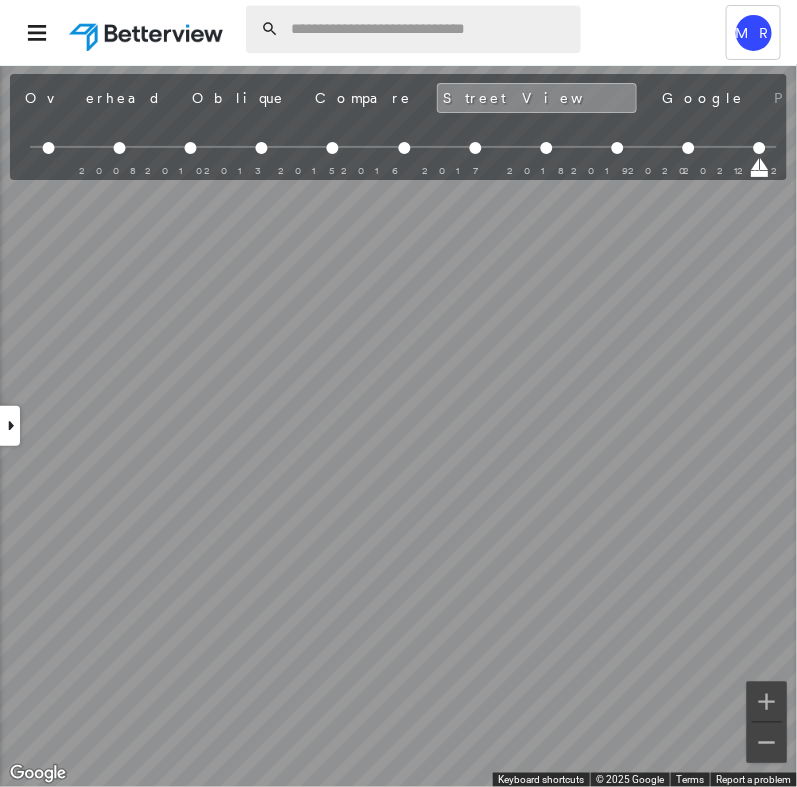 click at bounding box center (430, 29) 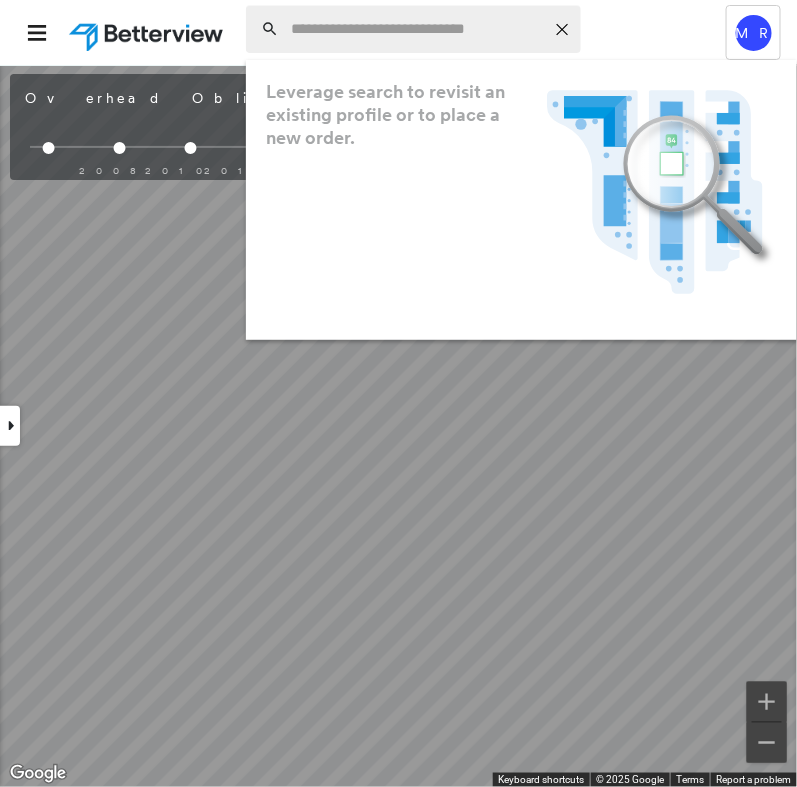 paste on "**********" 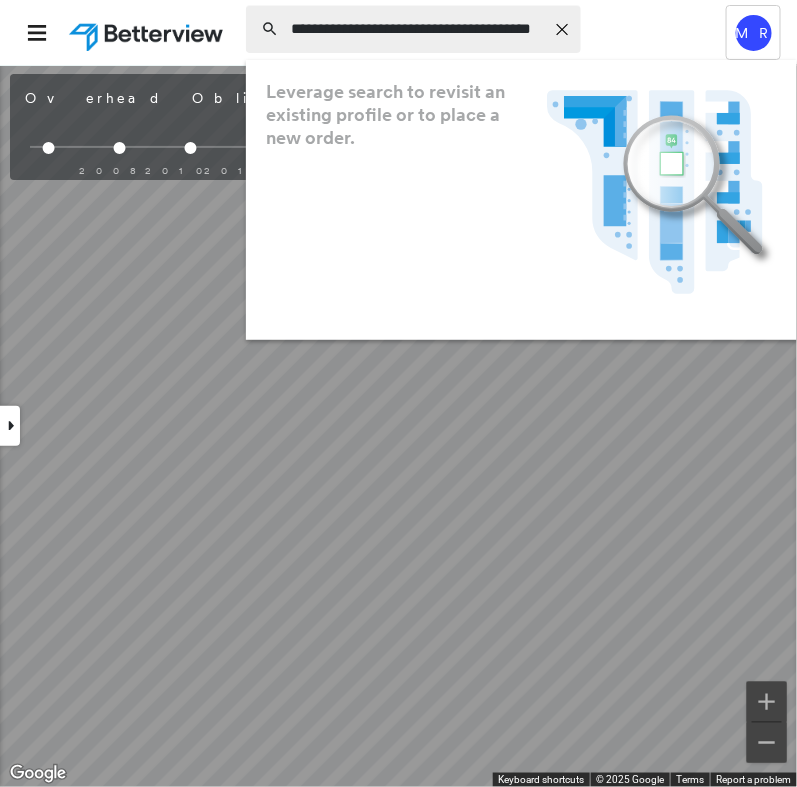 scroll, scrollTop: 0, scrollLeft: 24, axis: horizontal 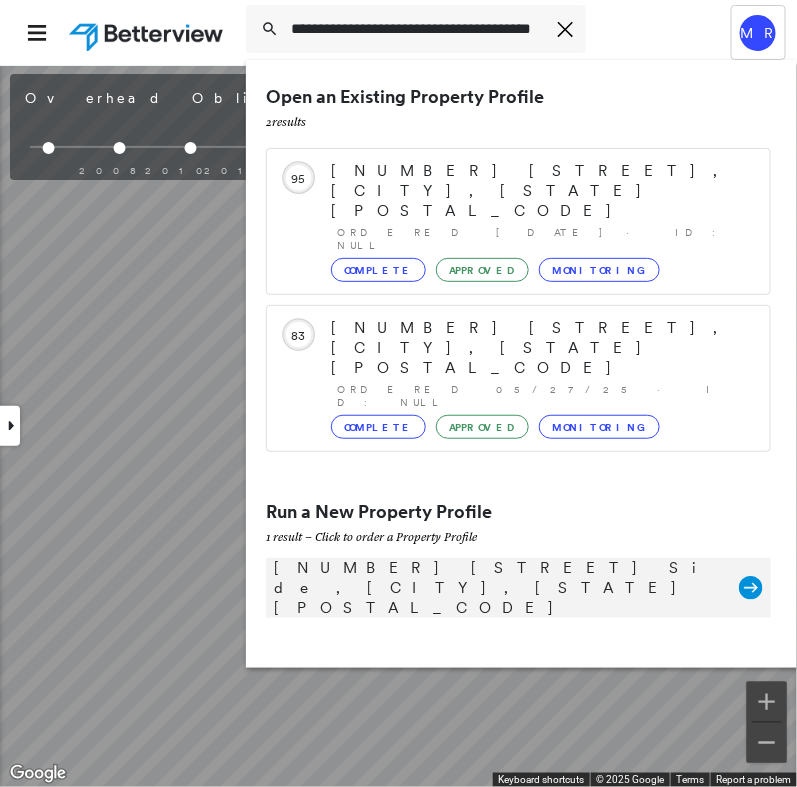 type on "**********" 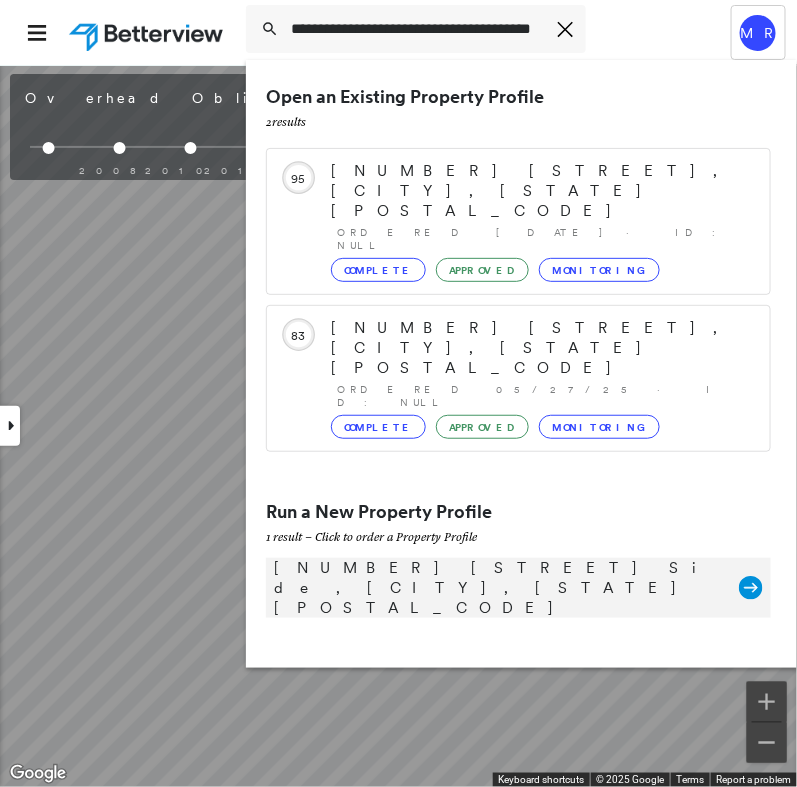 click on "[NUMBER] [STREET] Side, [CITY], [STATE] [POSTAL_CODE] Group Created with Sketch." at bounding box center (518, 588) 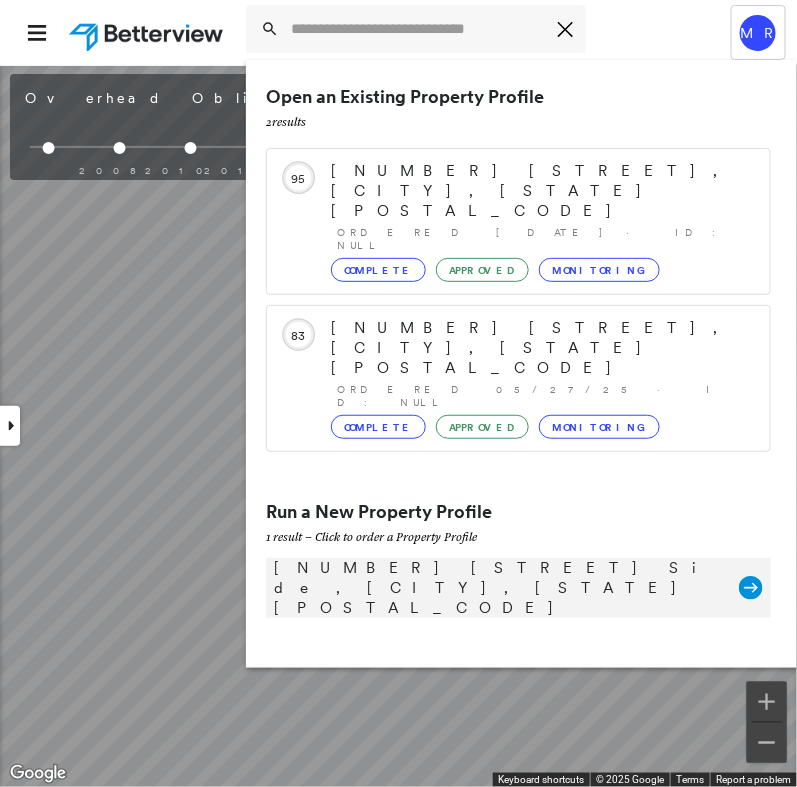 scroll, scrollTop: 0, scrollLeft: 0, axis: both 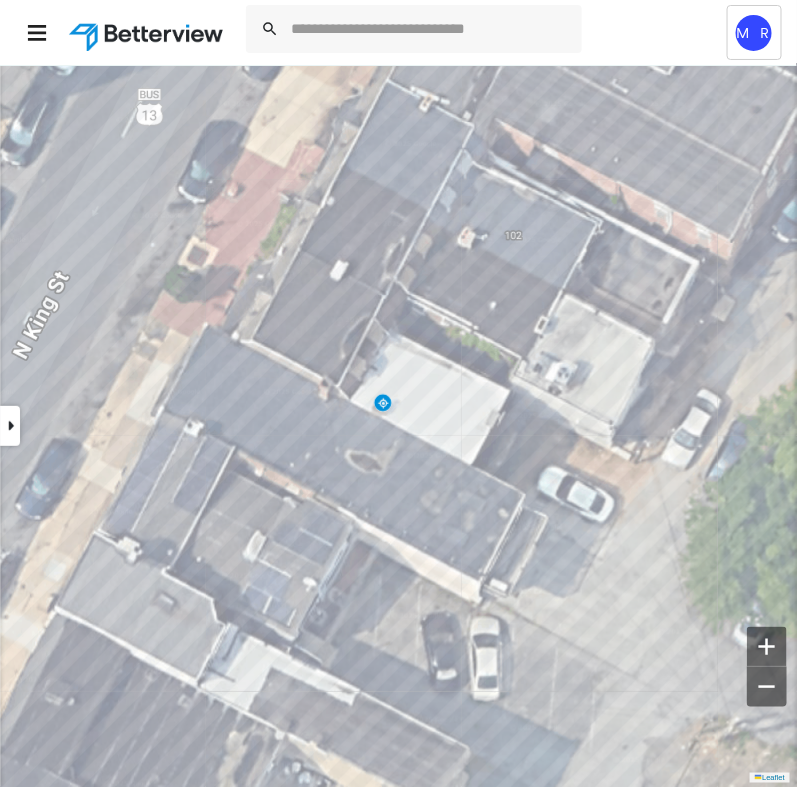 click at bounding box center (10, 426) 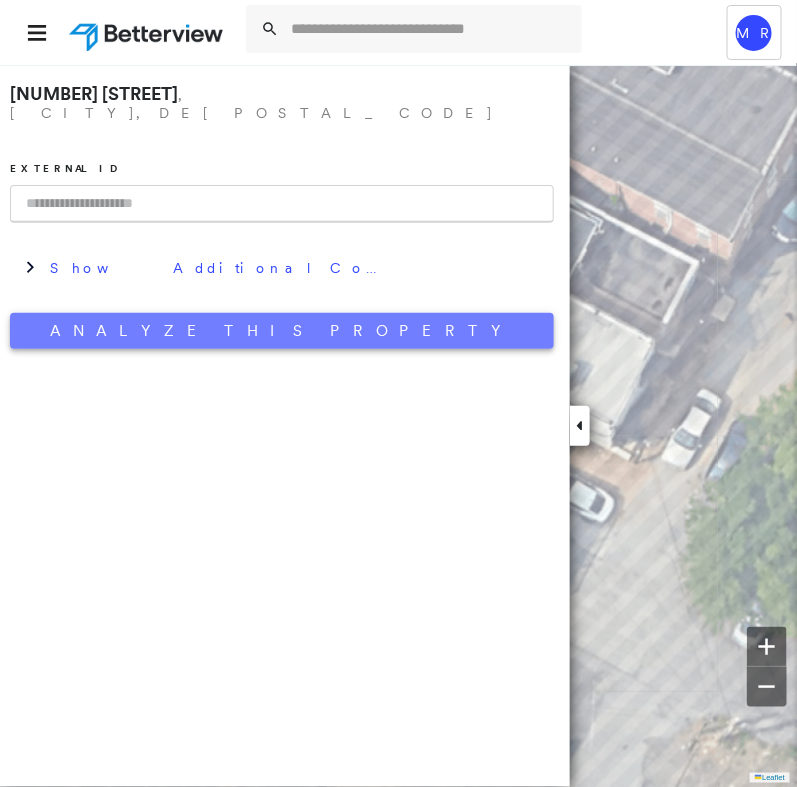 click on "Analyze This Property" at bounding box center (282, 331) 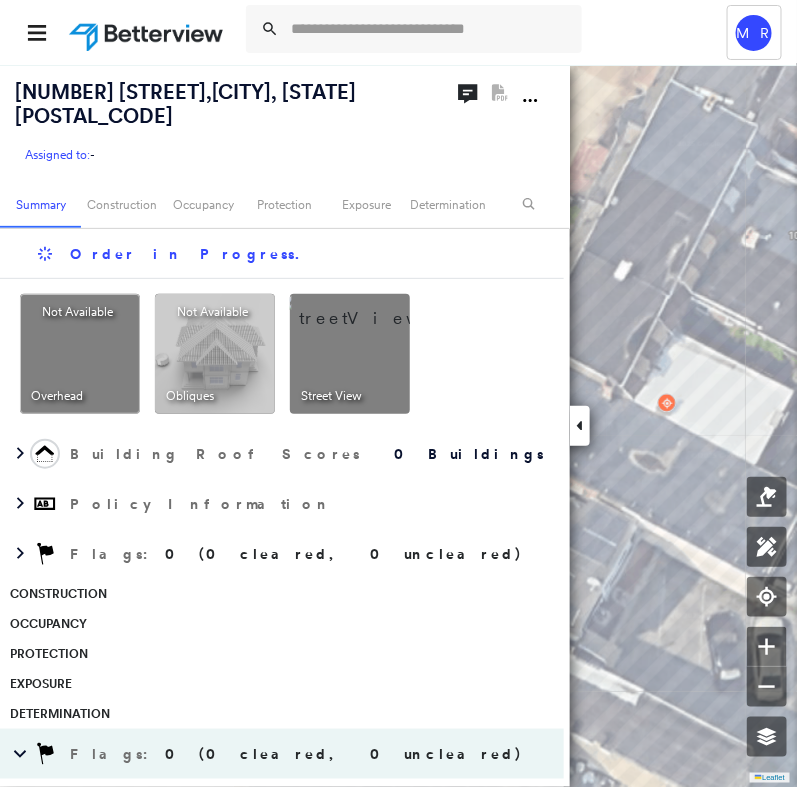 click 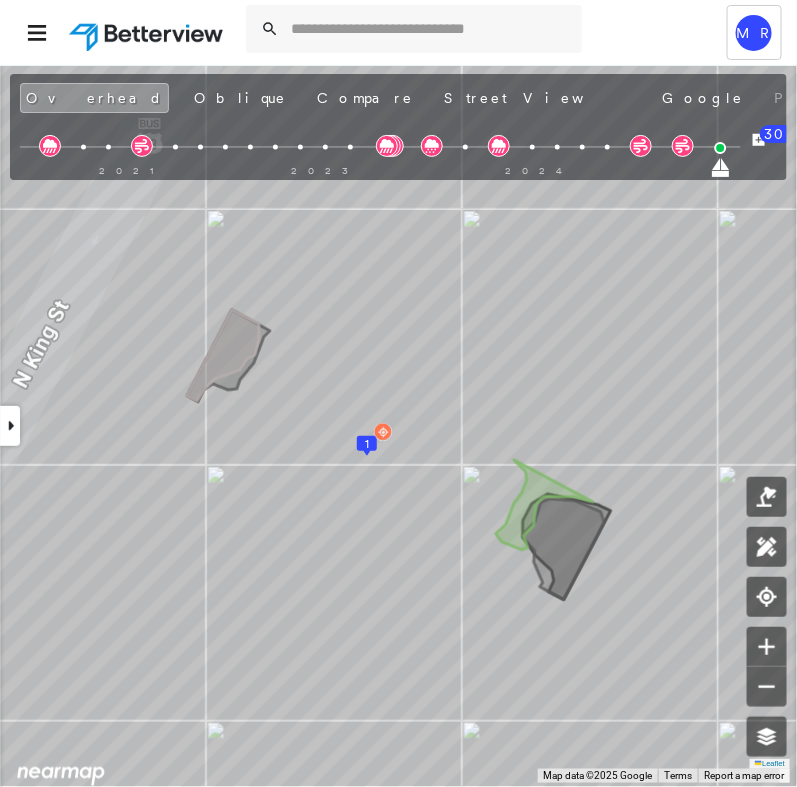 click at bounding box center (10, 426) 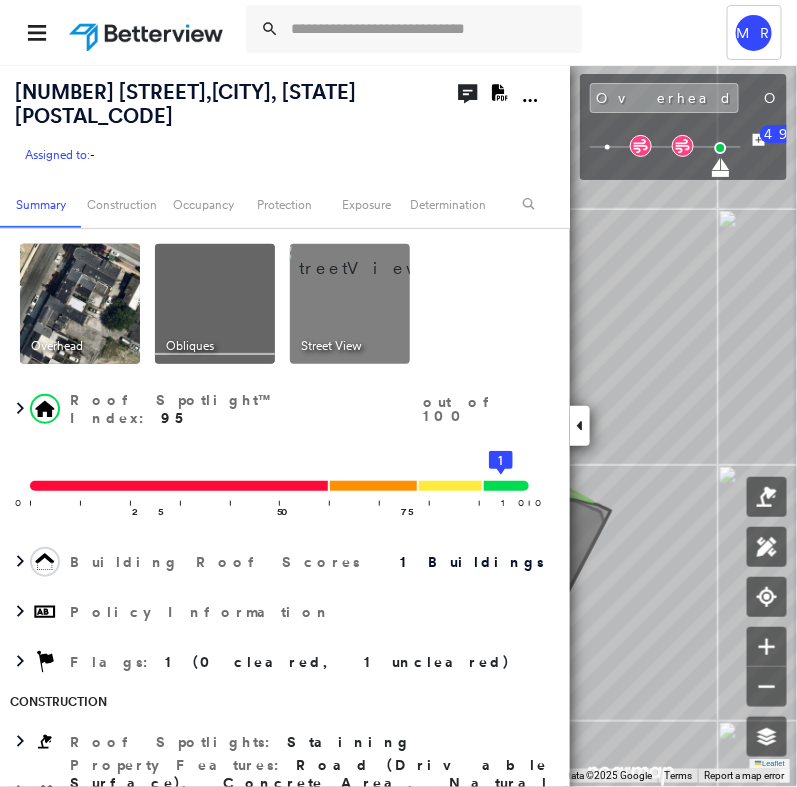 click at bounding box center [374, 259] 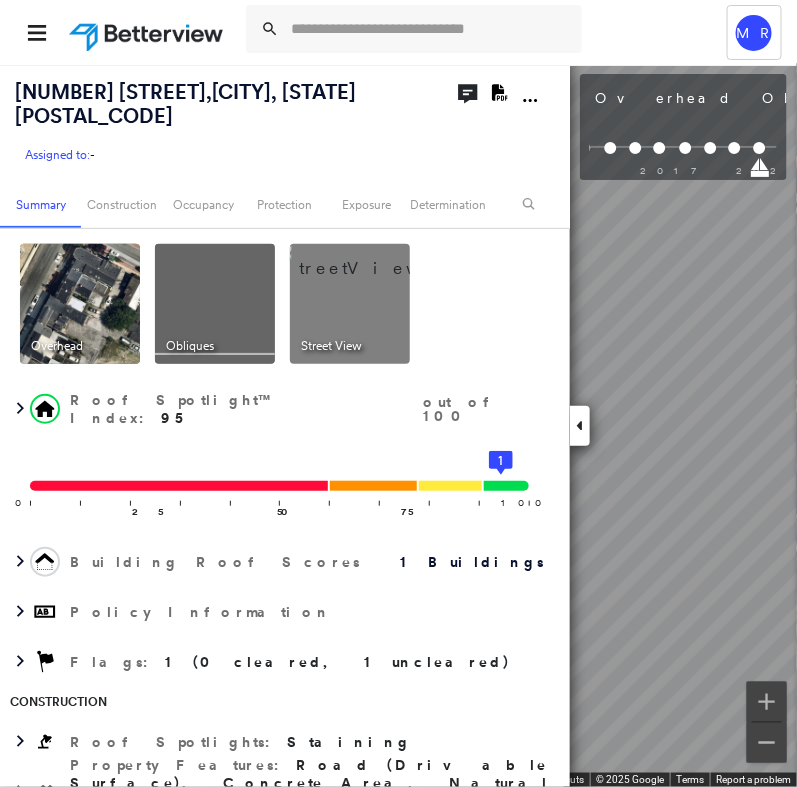 click at bounding box center (580, 426) 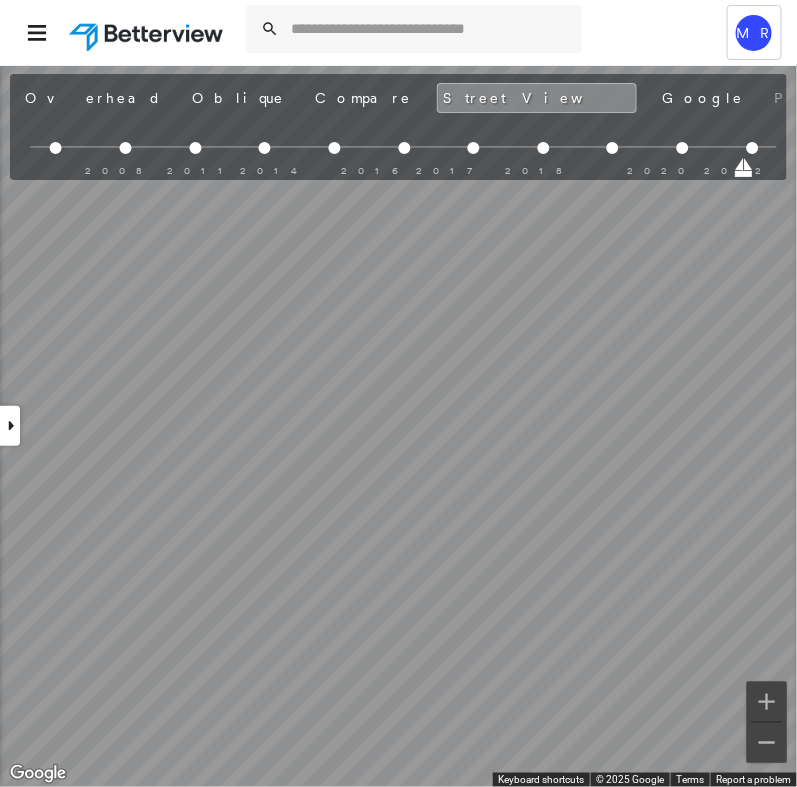 scroll, scrollTop: 0, scrollLeft: 1070, axis: horizontal 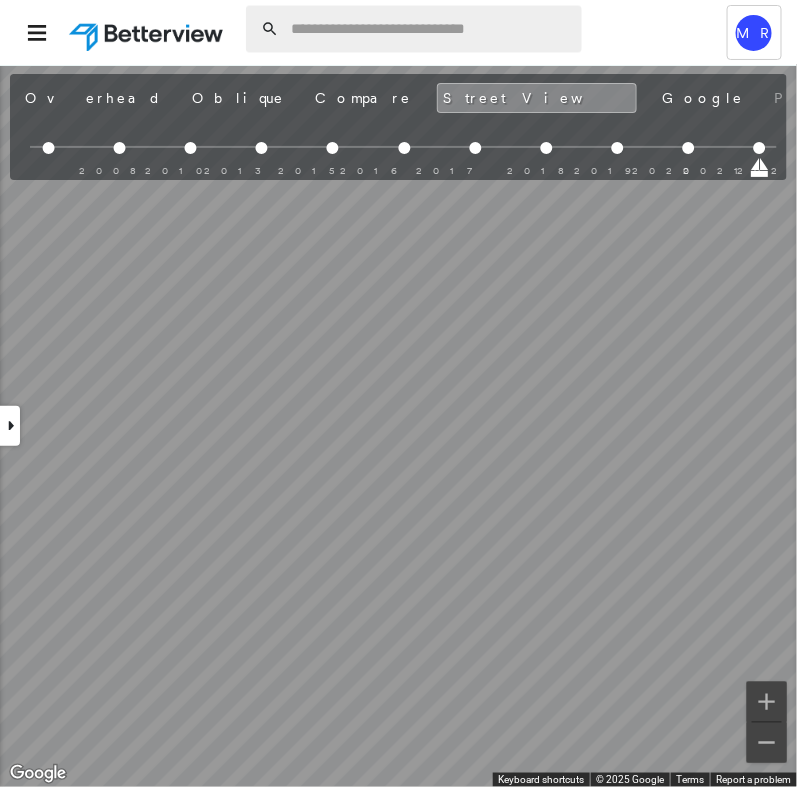 click at bounding box center [430, 29] 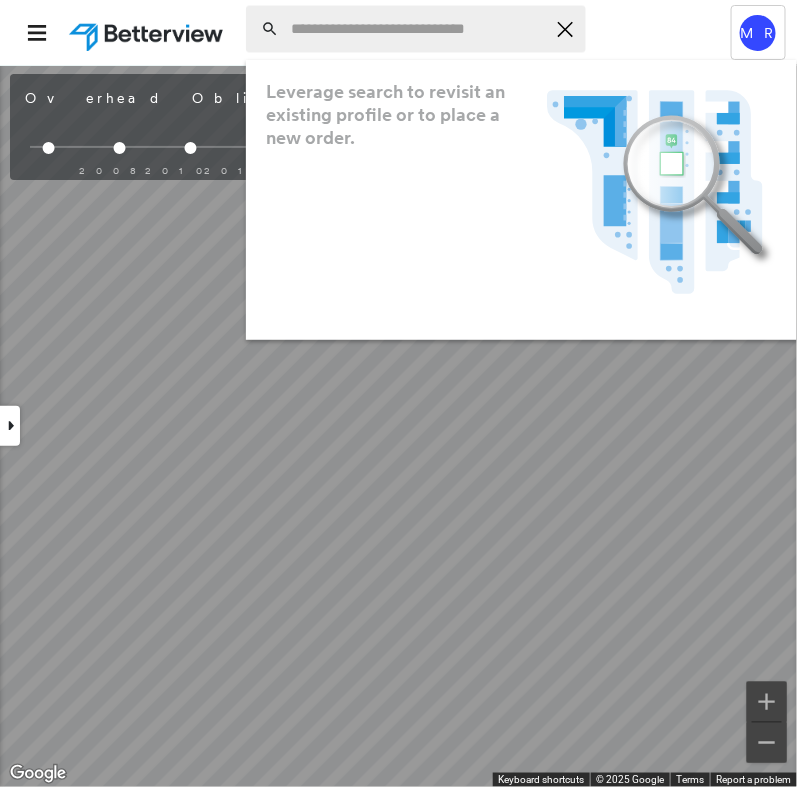 paste on "**********" 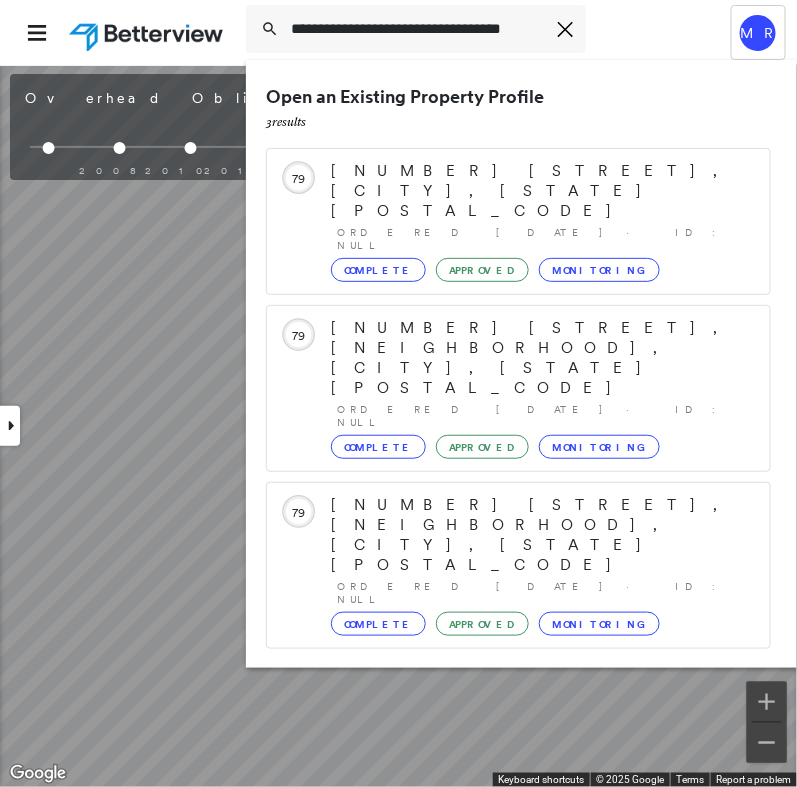 type on "**********" 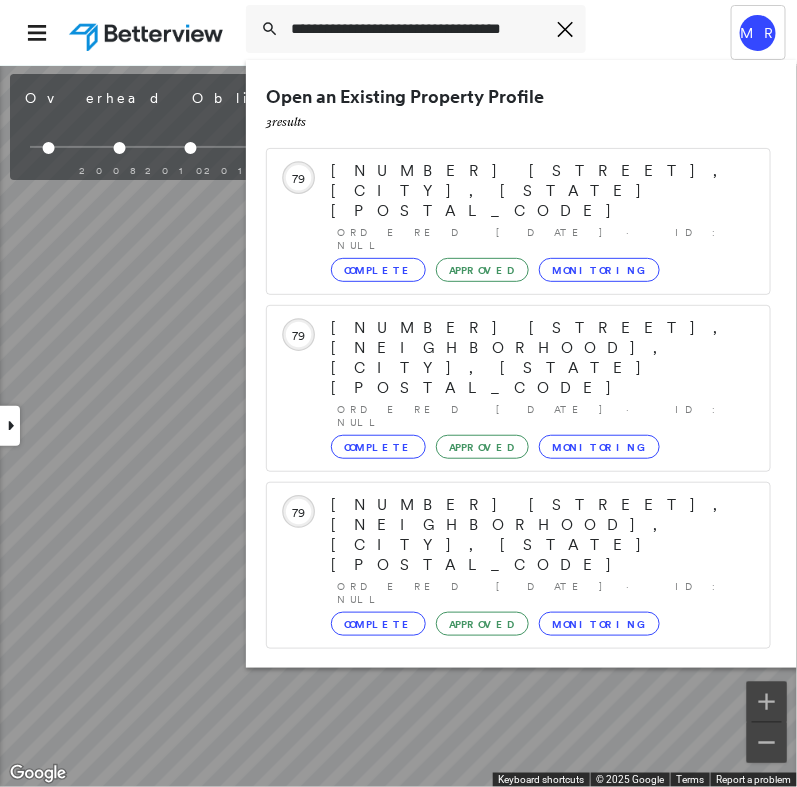 click on "[NUMBER] [STREET], [CITY], [STATE] [POSTAL_CODE] Group Created with Sketch." at bounding box center [518, 785] 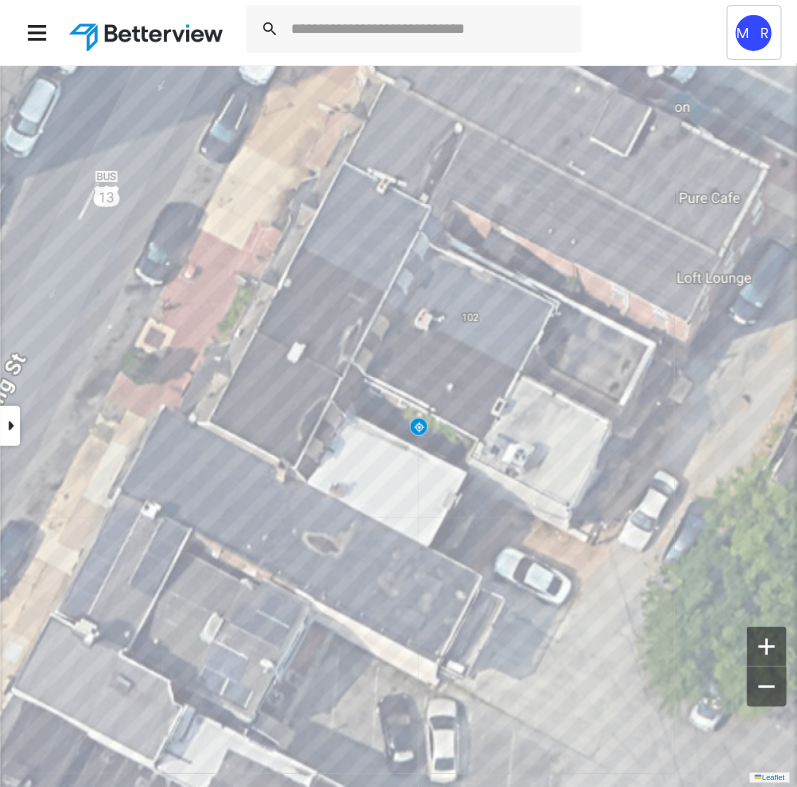 click at bounding box center (10, 426) 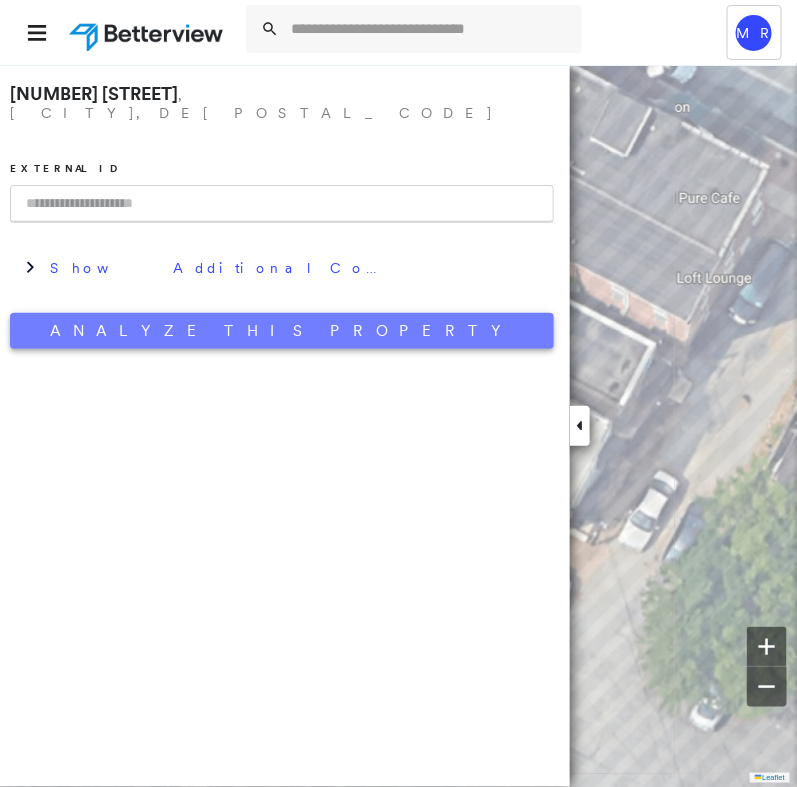 click on "Analyze This Property" at bounding box center [282, 331] 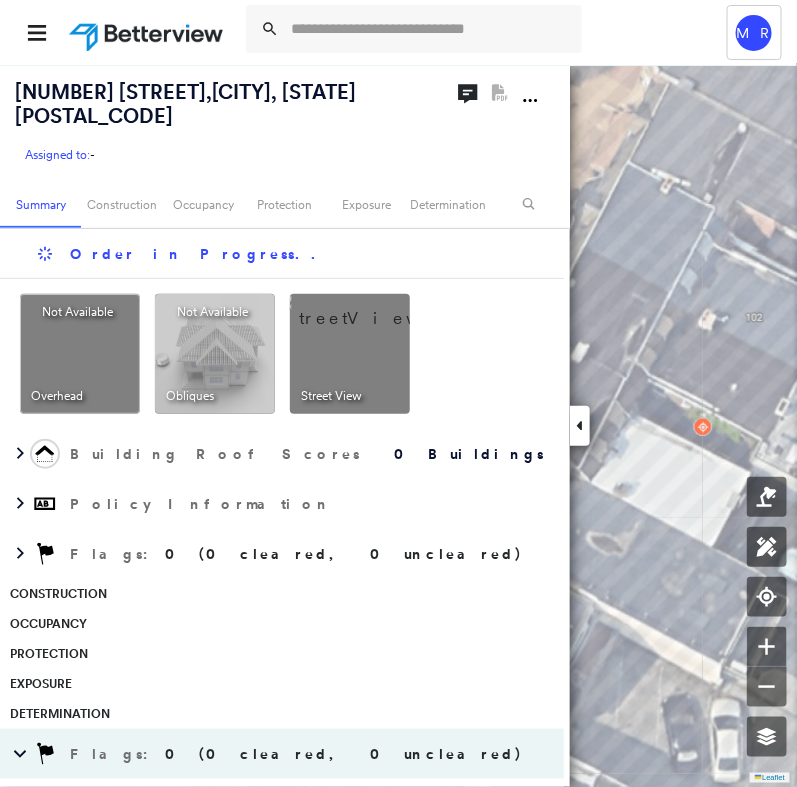 click at bounding box center [374, 309] 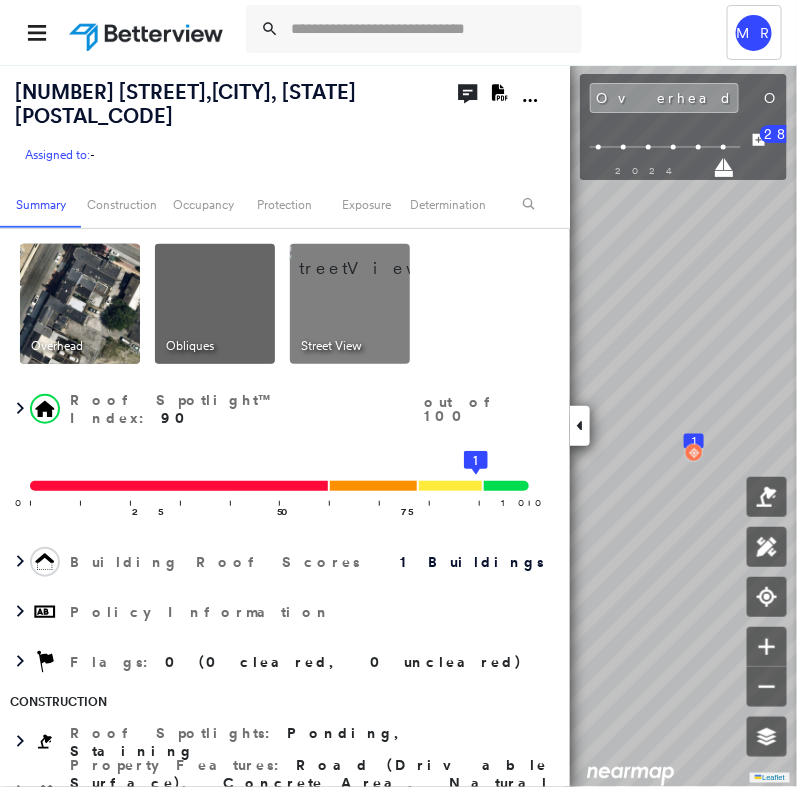click at bounding box center (374, 259) 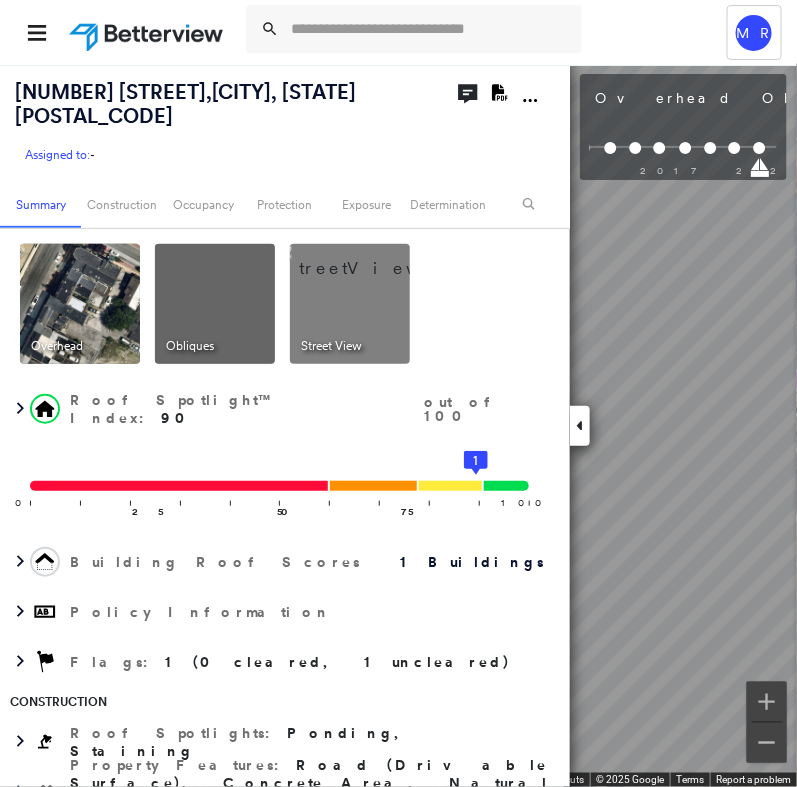 click at bounding box center (374, 259) 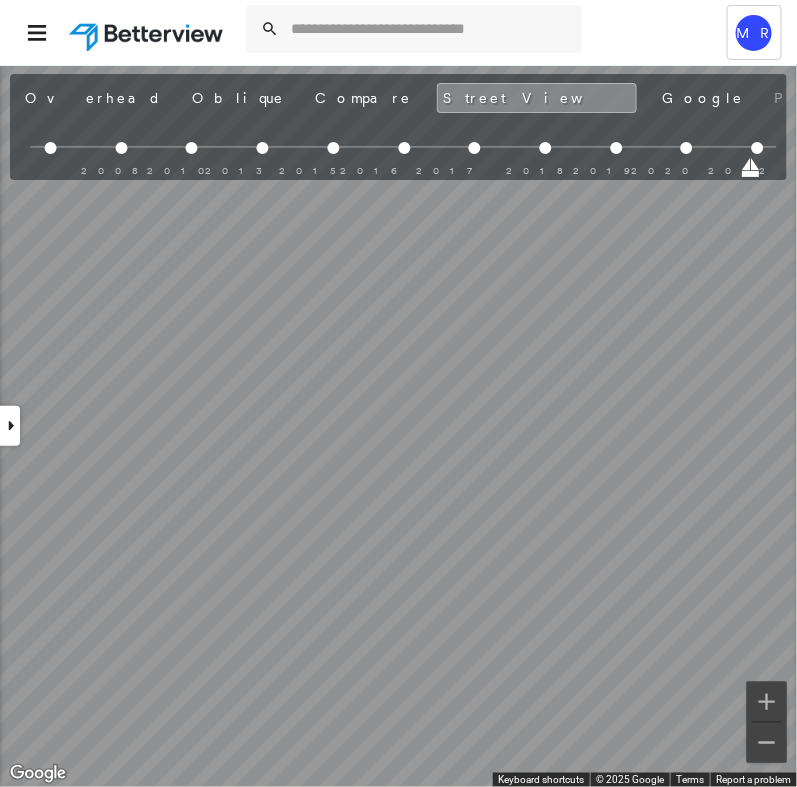 scroll, scrollTop: 0, scrollLeft: 1070, axis: horizontal 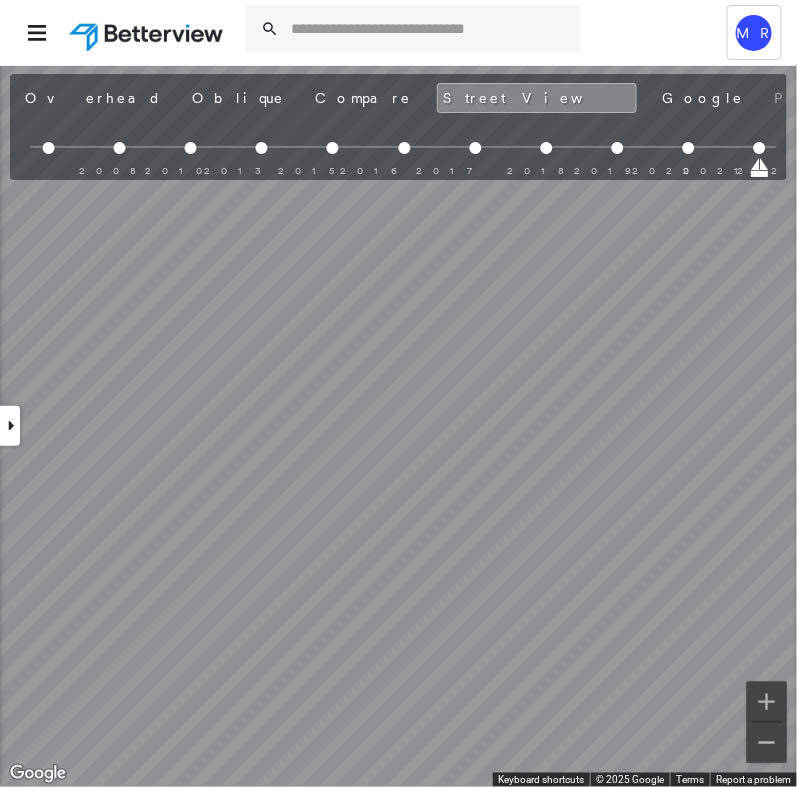 click 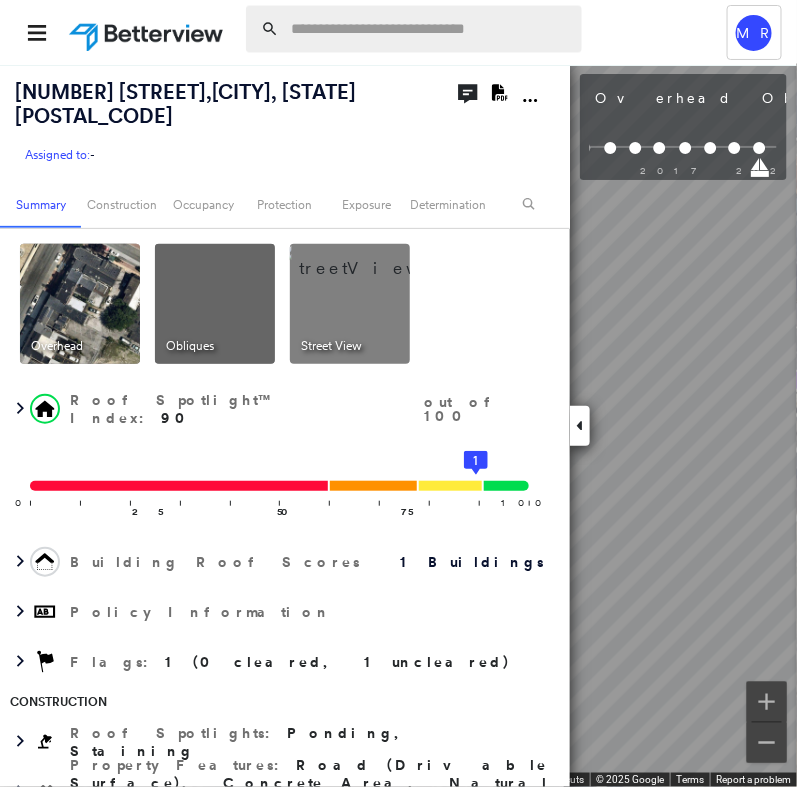 click at bounding box center (430, 29) 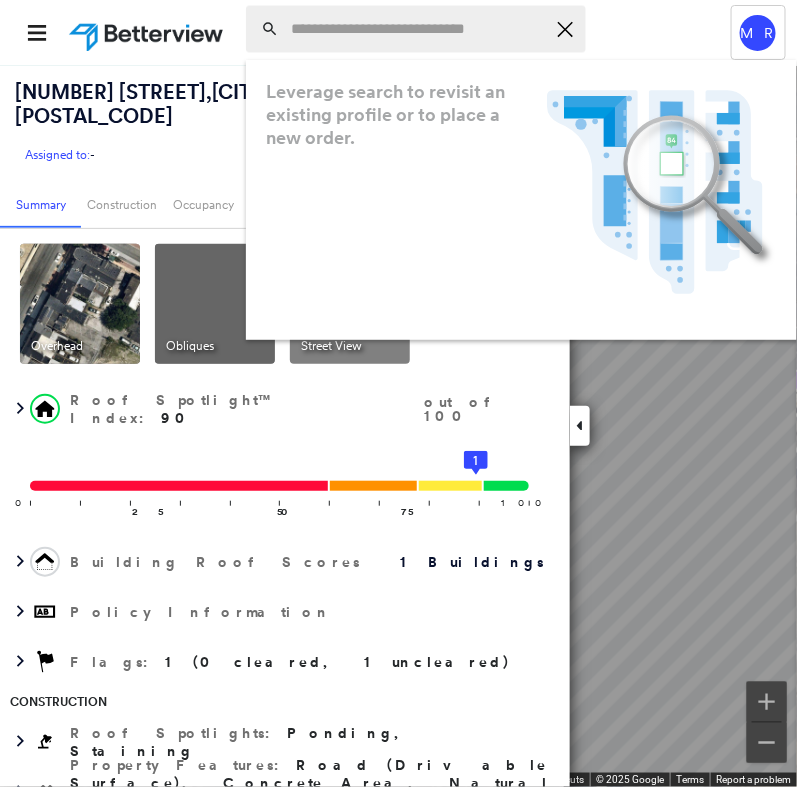 paste on "**********" 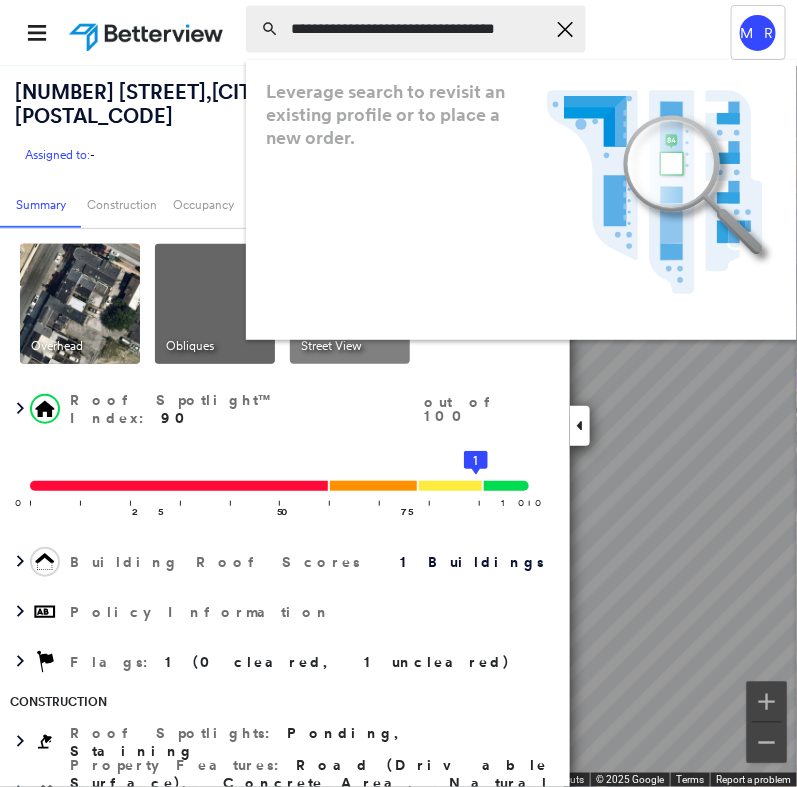 scroll, scrollTop: 0, scrollLeft: 13, axis: horizontal 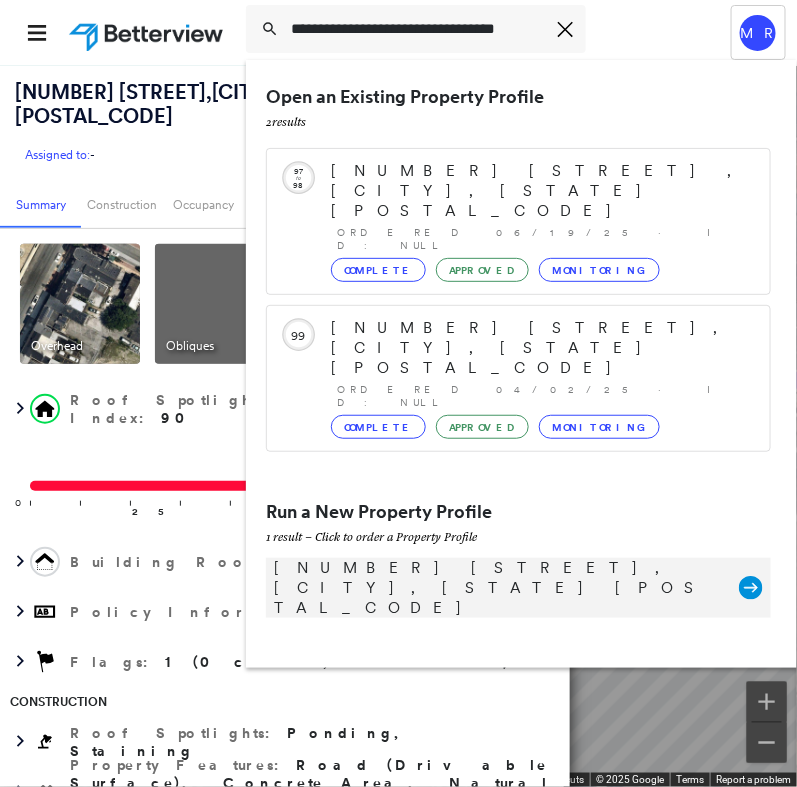 type on "**********" 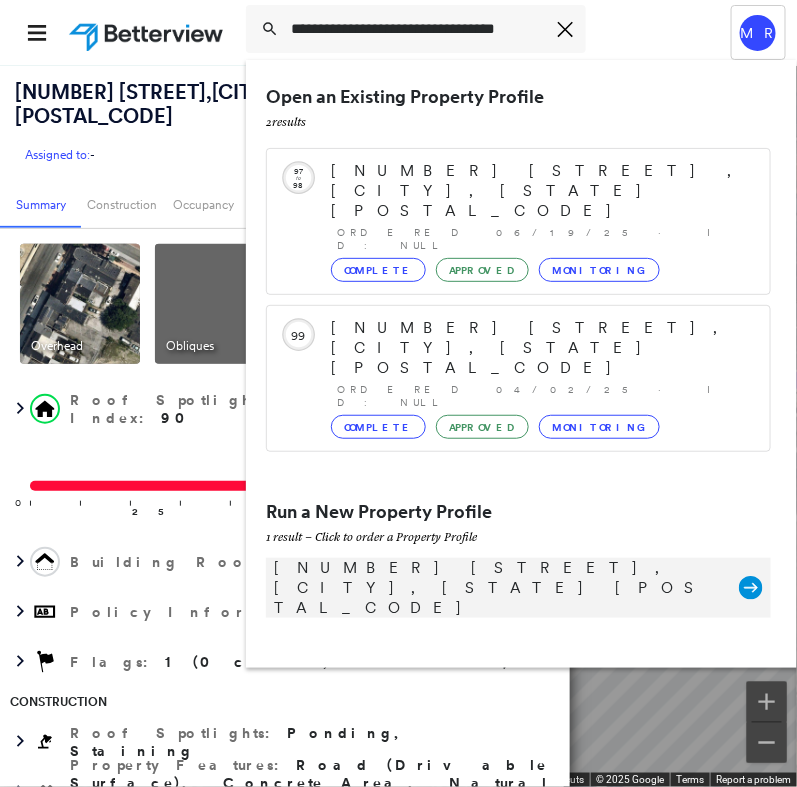 click on "[NUMBER] [STREET], [CITY], [STATE] [POSTAL_CODE] Group Created with Sketch." at bounding box center (518, 588) 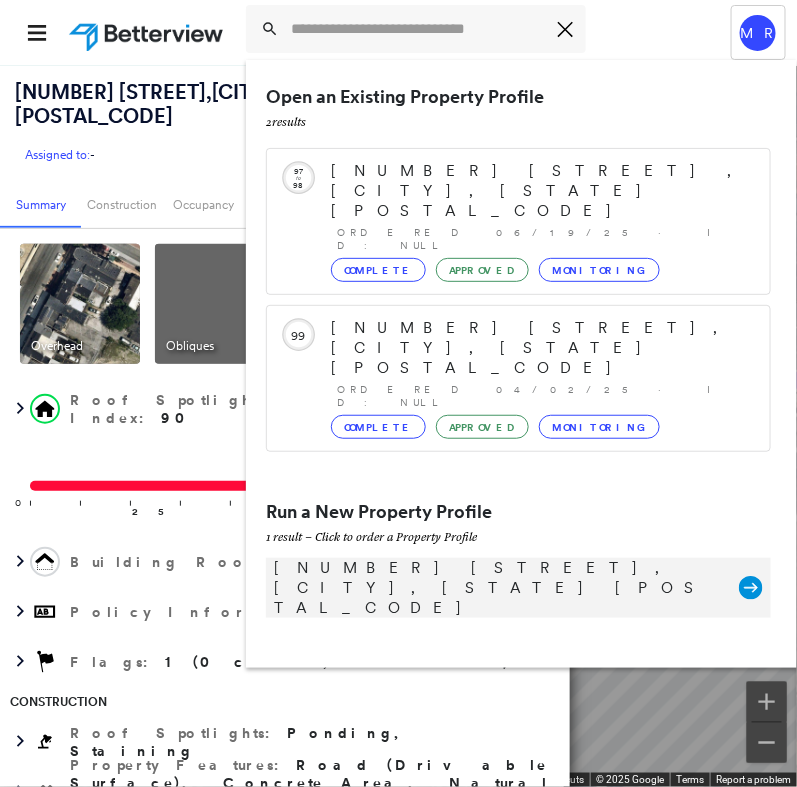 scroll, scrollTop: 0, scrollLeft: 0, axis: both 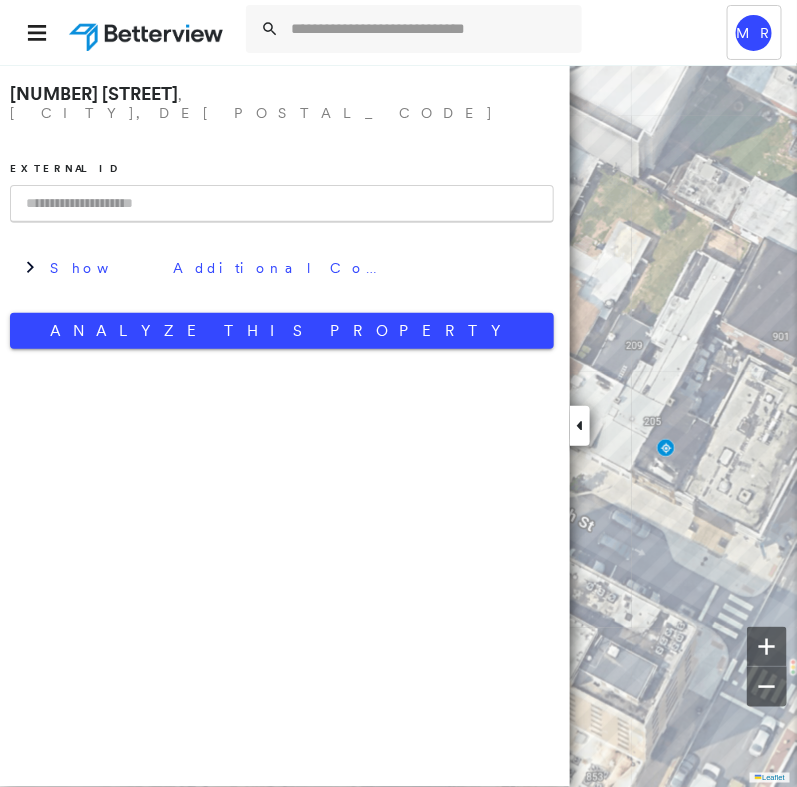 click on "[NUMBER] [STREET] , [CITY],  [STATE] [POSTAL_CODE] External ID   Show Additional Company Data Analyze This Property" at bounding box center [282, 211] 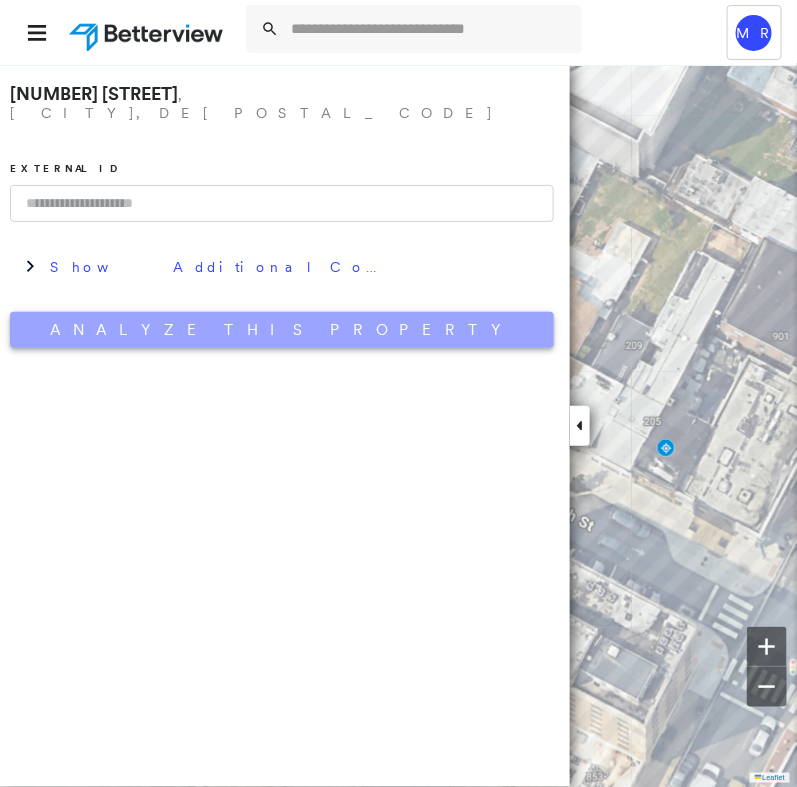 click on "Analyze This Property" at bounding box center [282, 330] 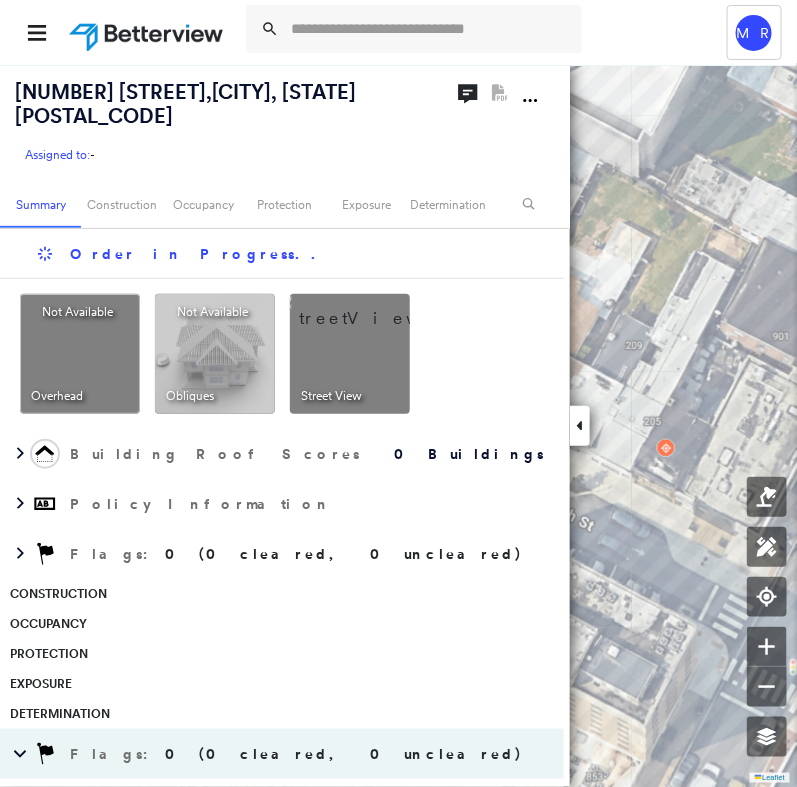 click at bounding box center (374, 309) 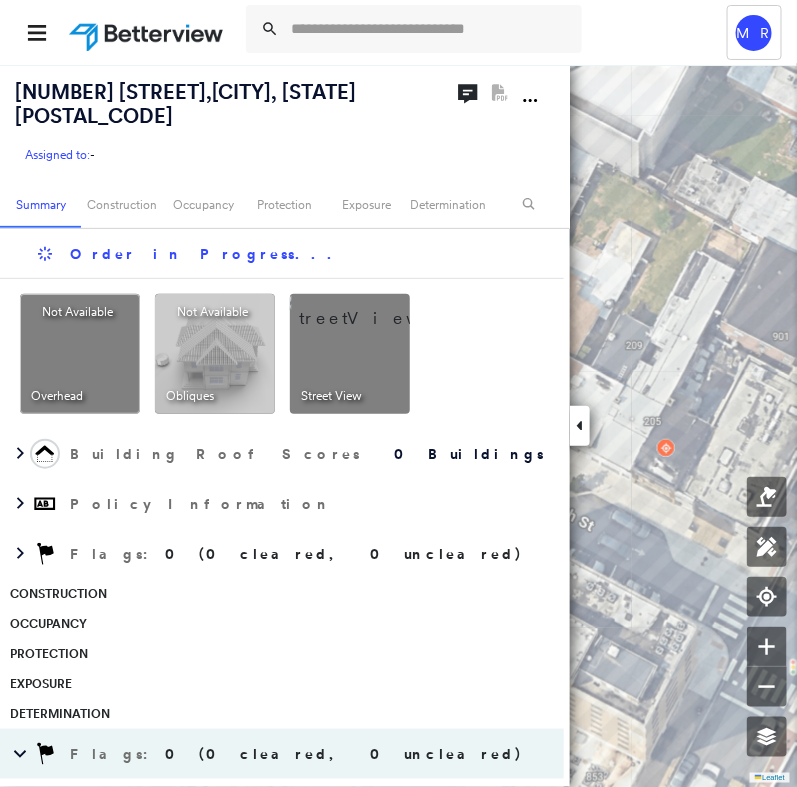 click at bounding box center (374, 309) 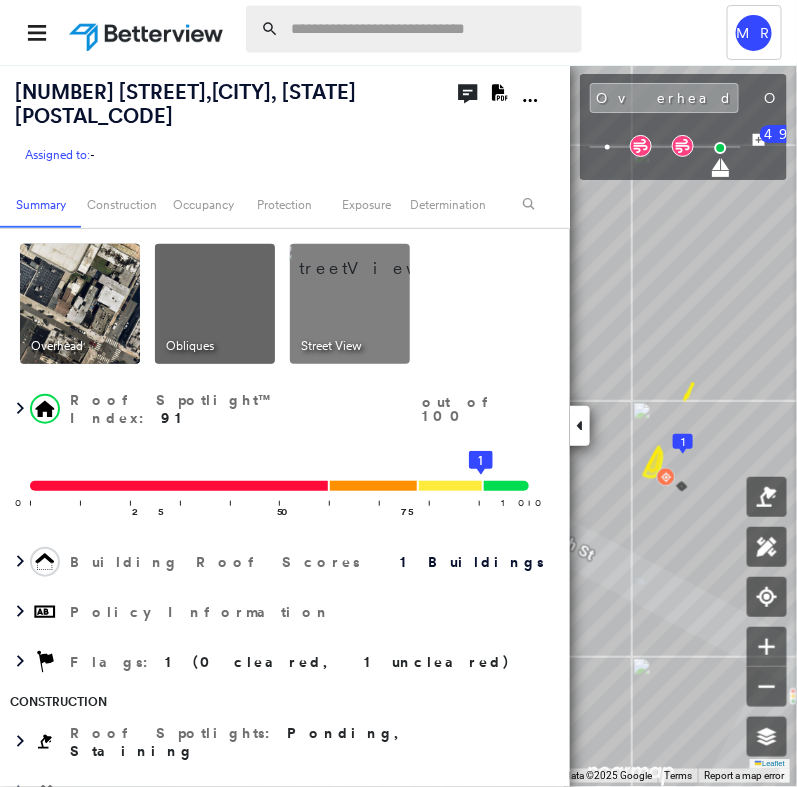 click at bounding box center (430, 29) 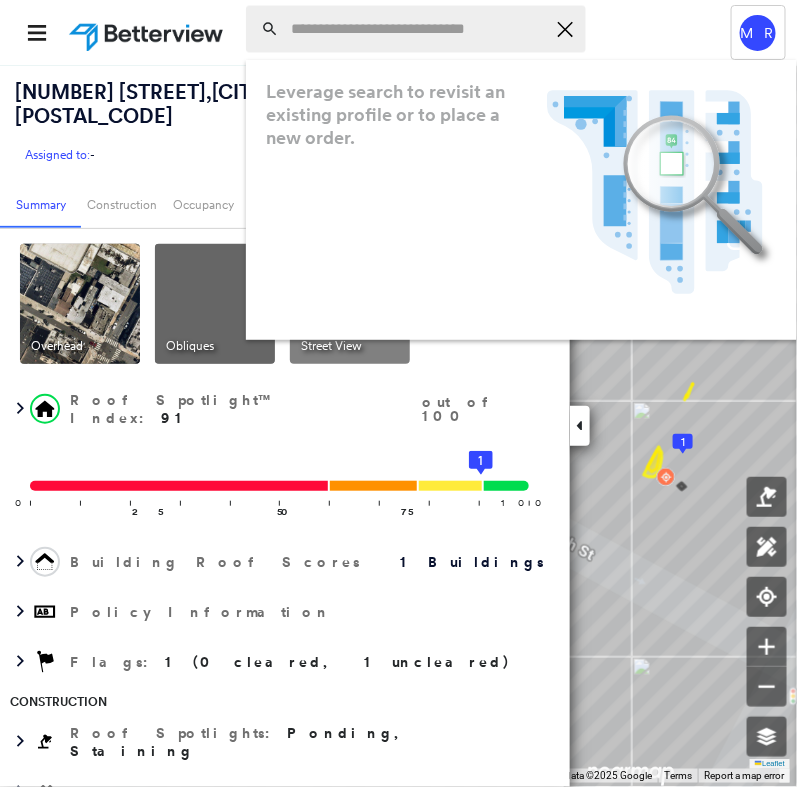 paste on "**********" 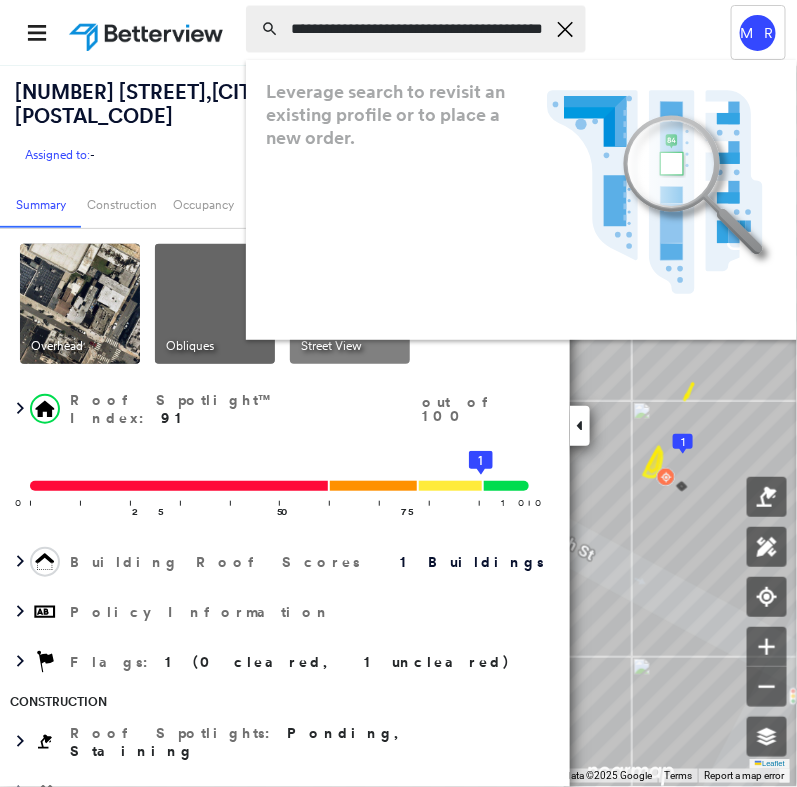 scroll, scrollTop: 0, scrollLeft: 63, axis: horizontal 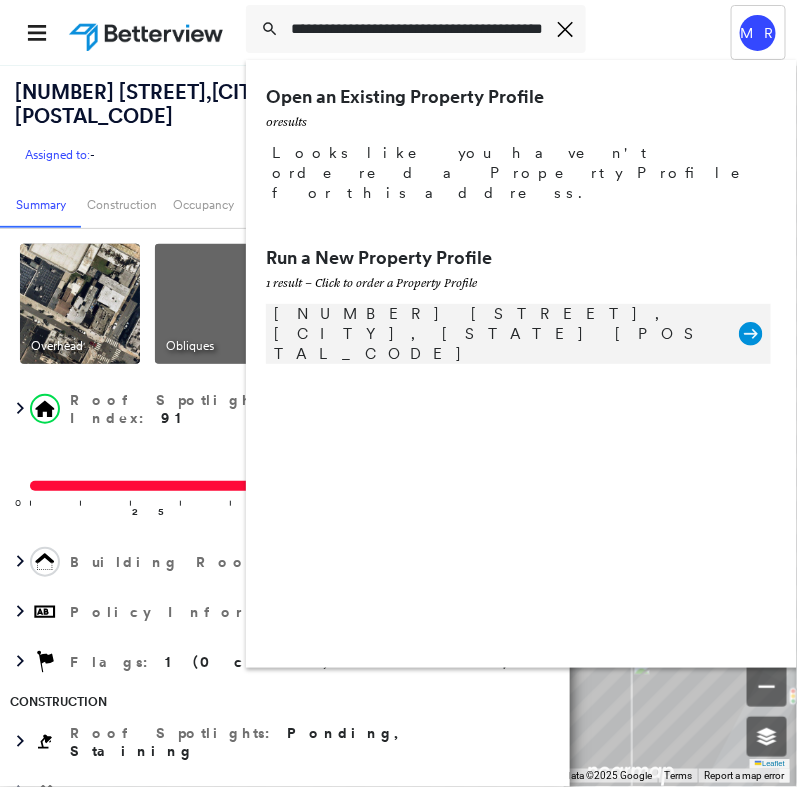 type on "**********" 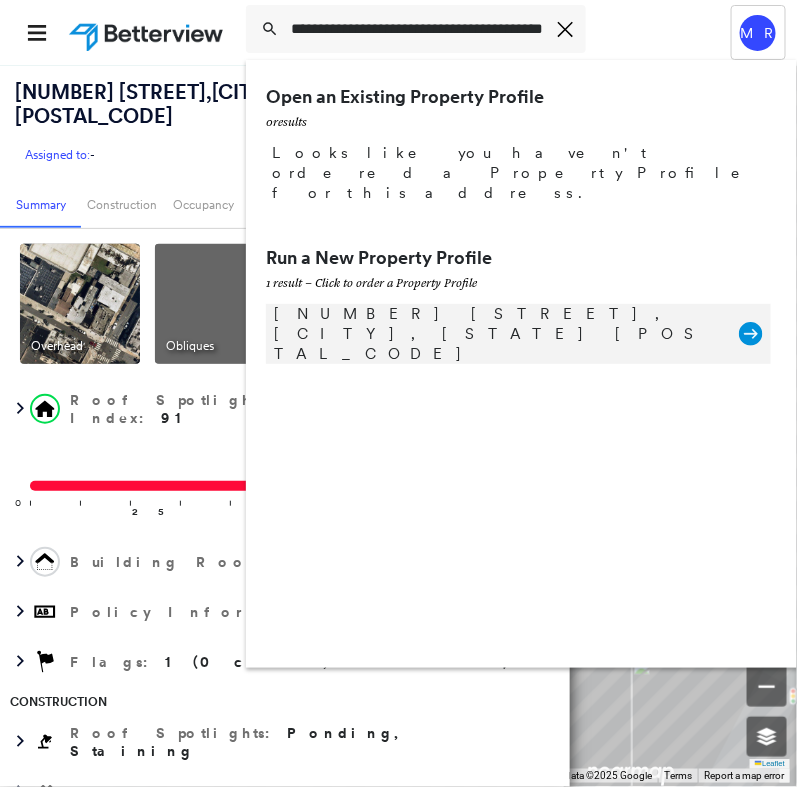 scroll, scrollTop: 0, scrollLeft: 0, axis: both 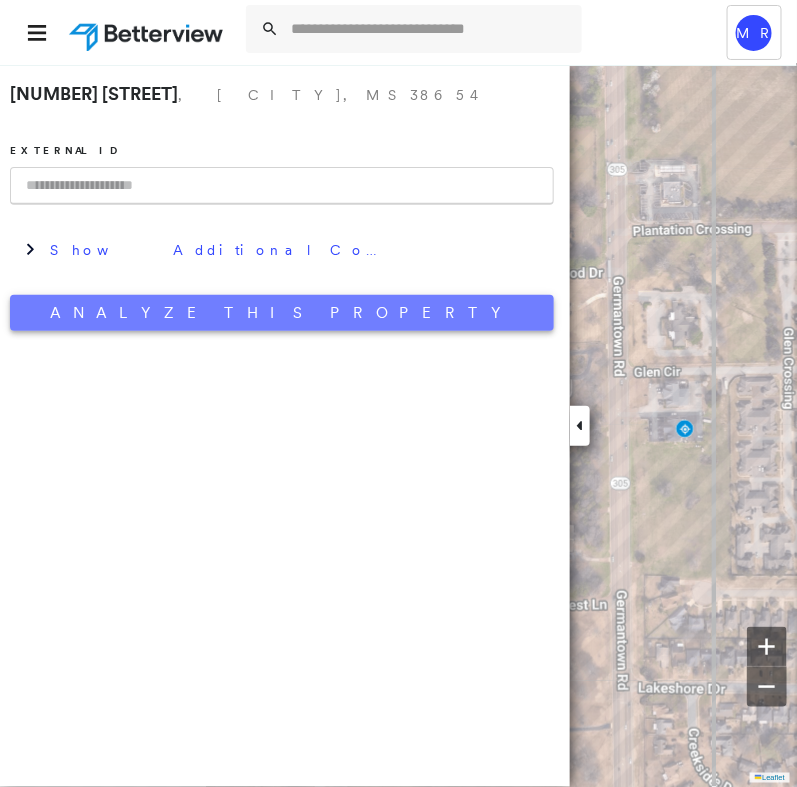 click on "Analyze This Property" at bounding box center [282, 313] 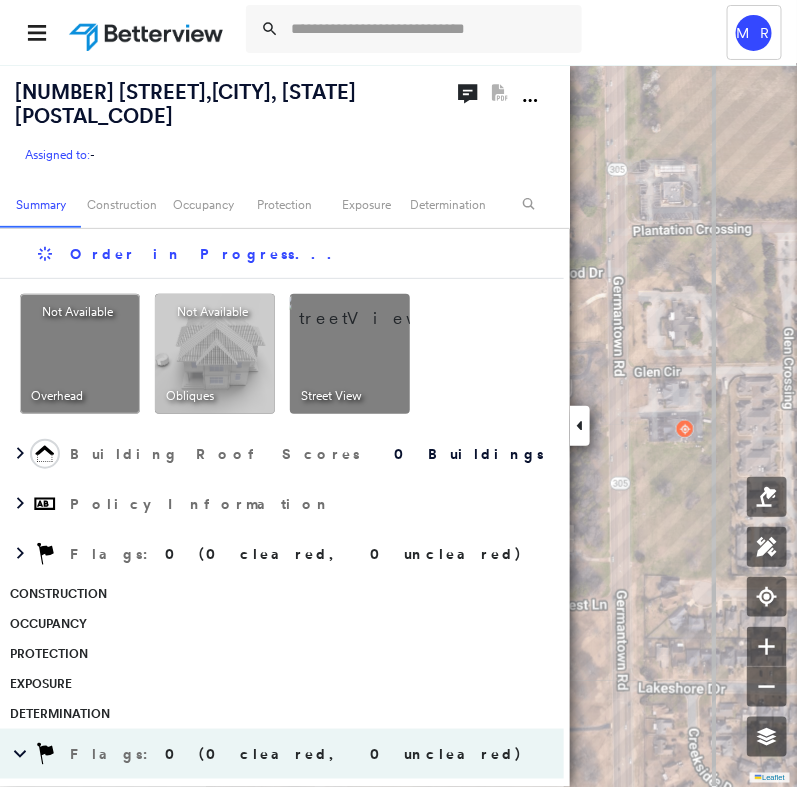 click at bounding box center (374, 309) 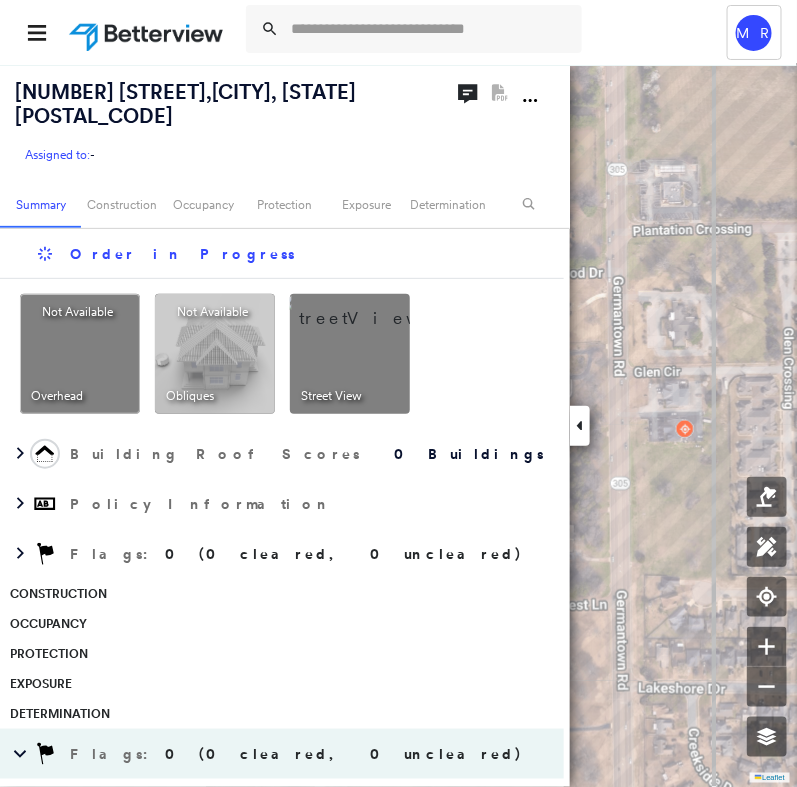 click at bounding box center (374, 309) 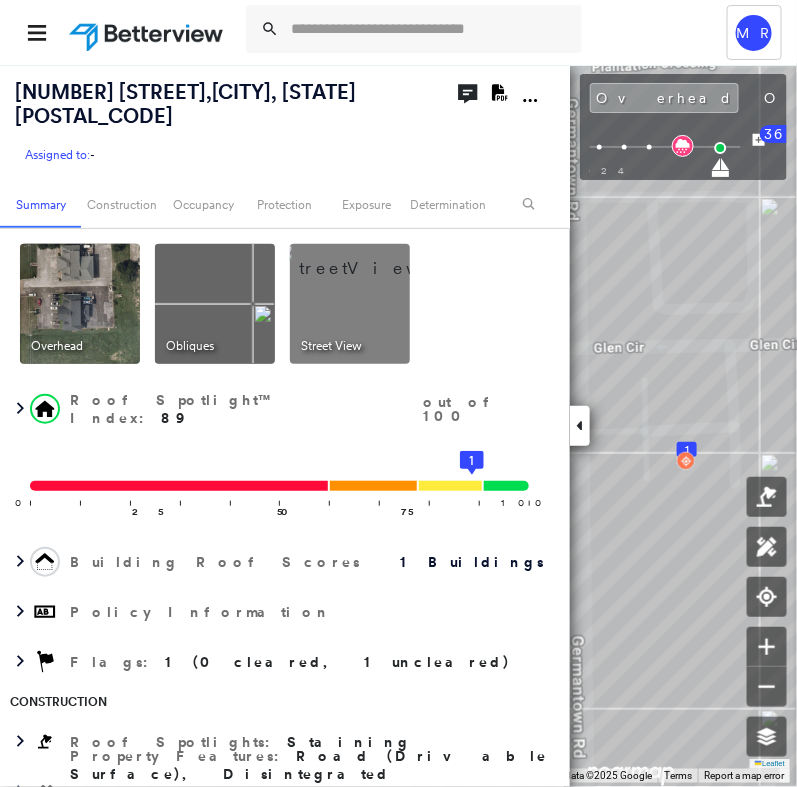 click at bounding box center [374, 259] 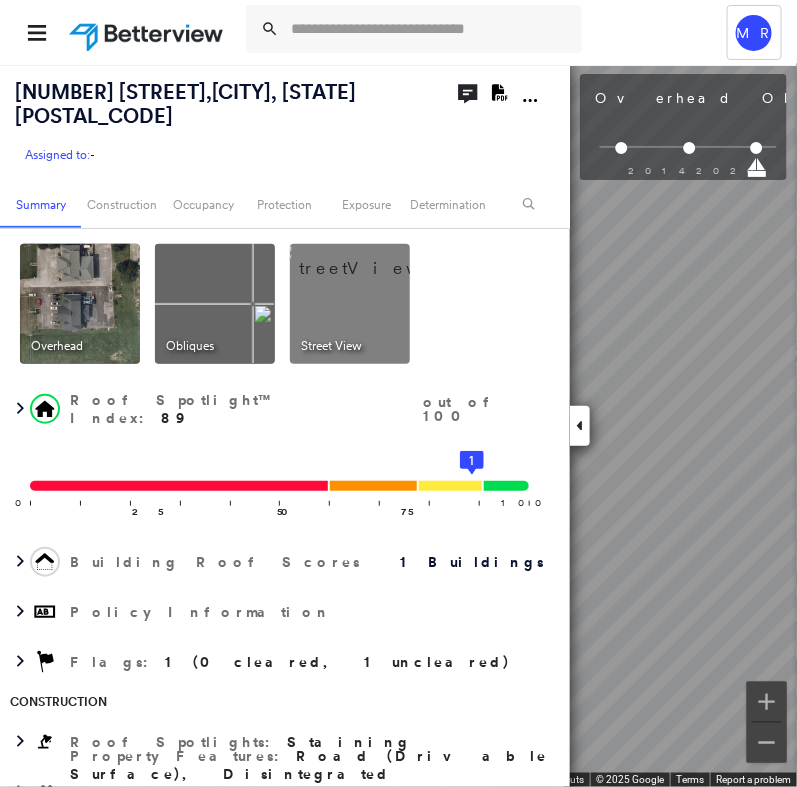 scroll, scrollTop: 0, scrollLeft: 296, axis: horizontal 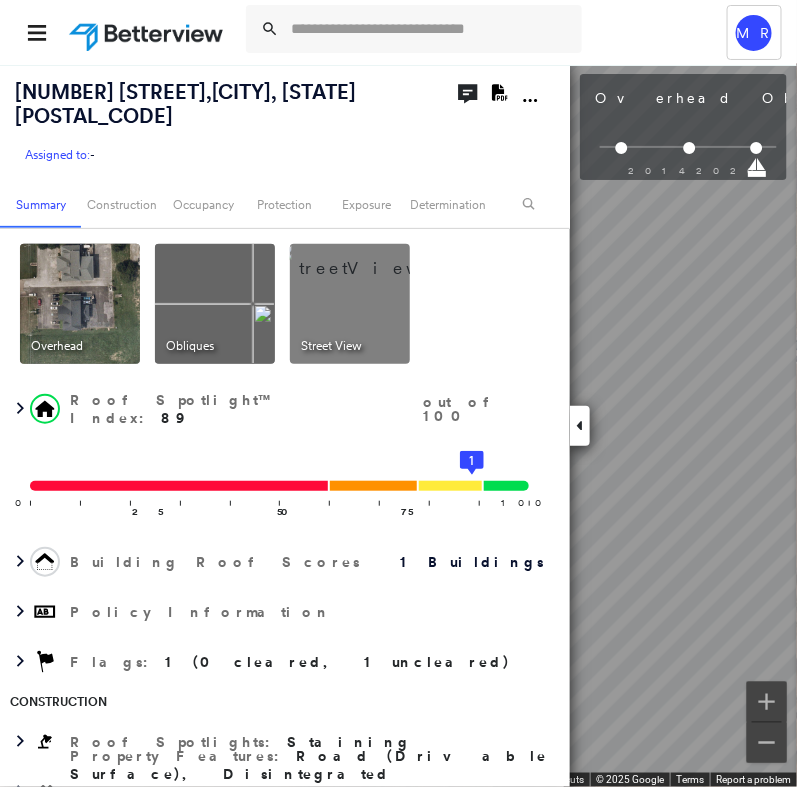 click 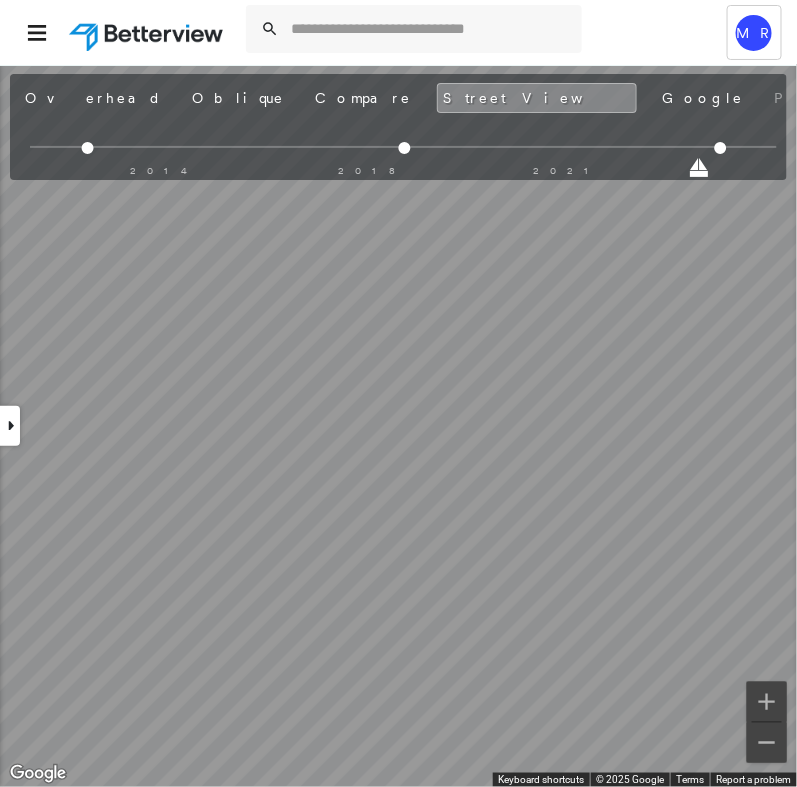 scroll, scrollTop: 0, scrollLeft: 0, axis: both 